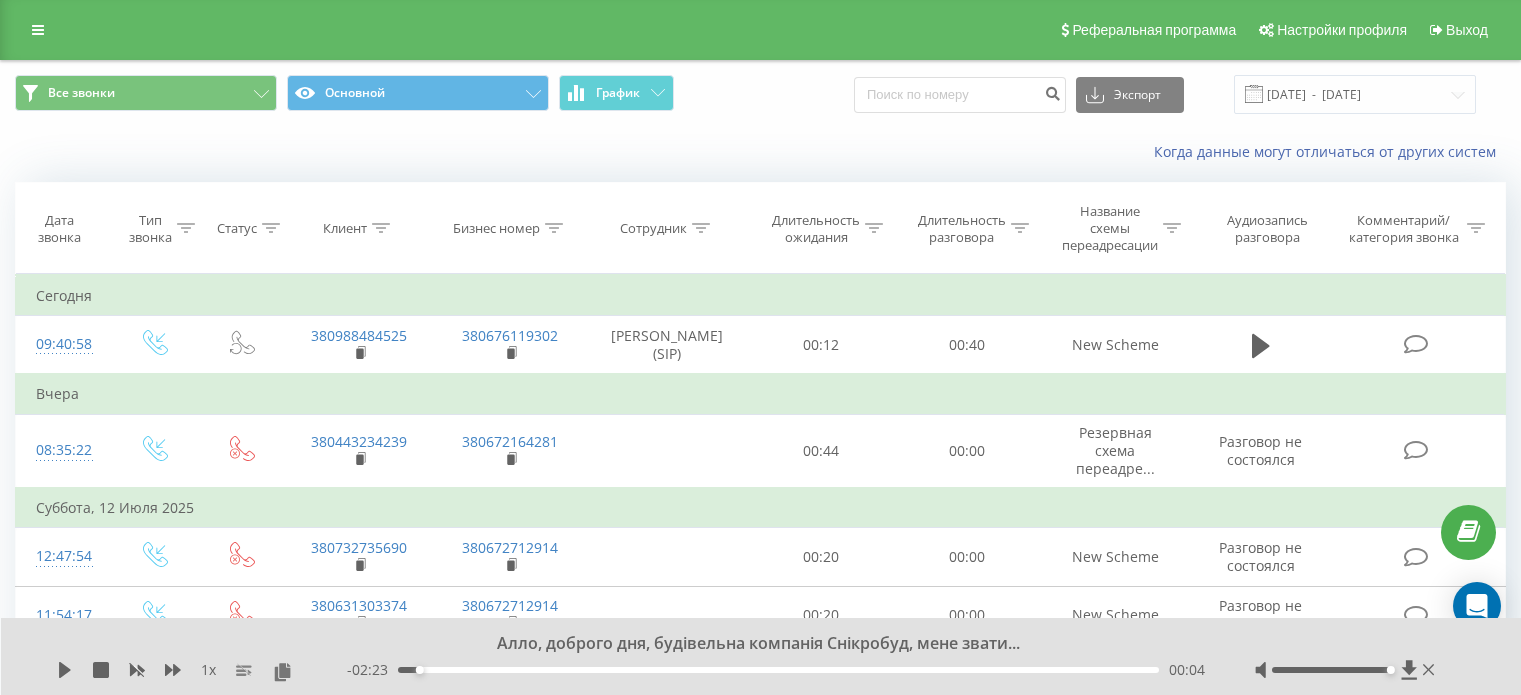 scroll, scrollTop: 100, scrollLeft: 0, axis: vertical 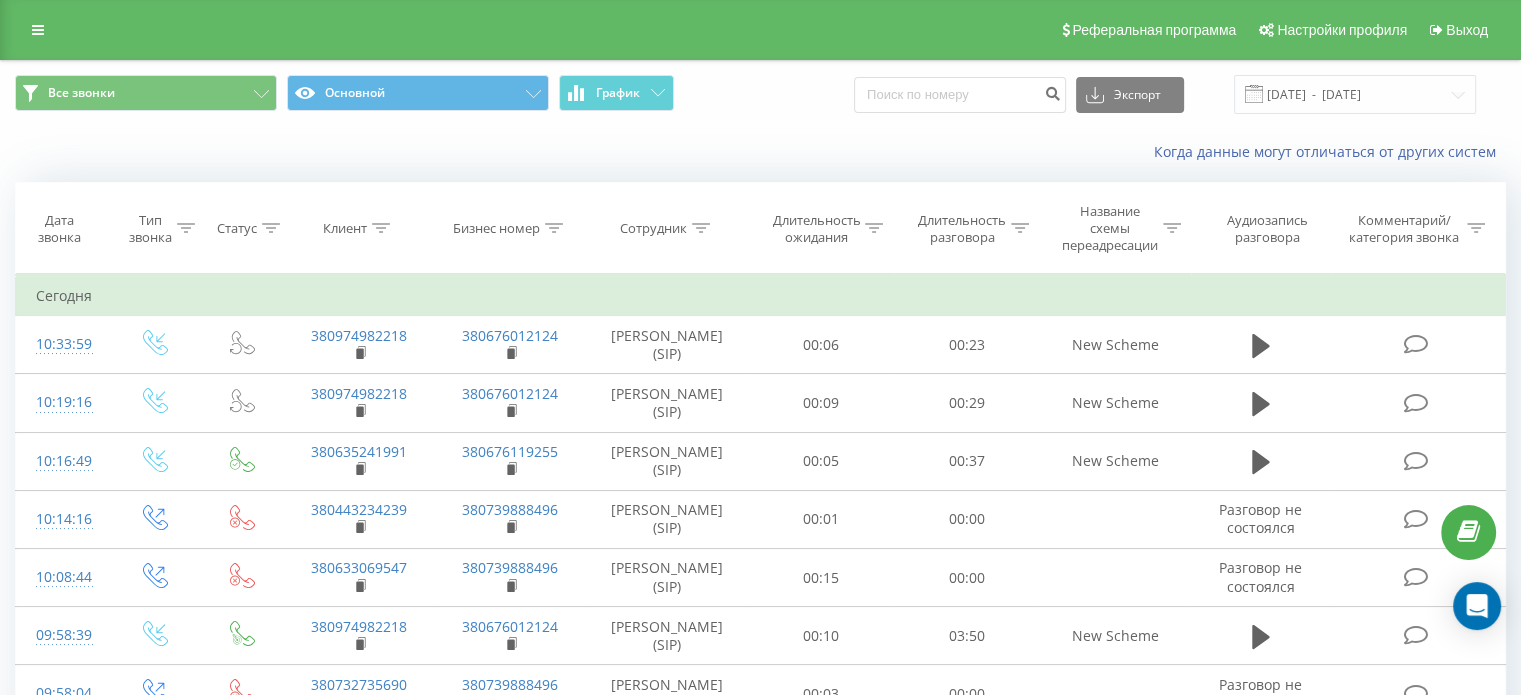 click on "Сотрудник" at bounding box center (653, 228) 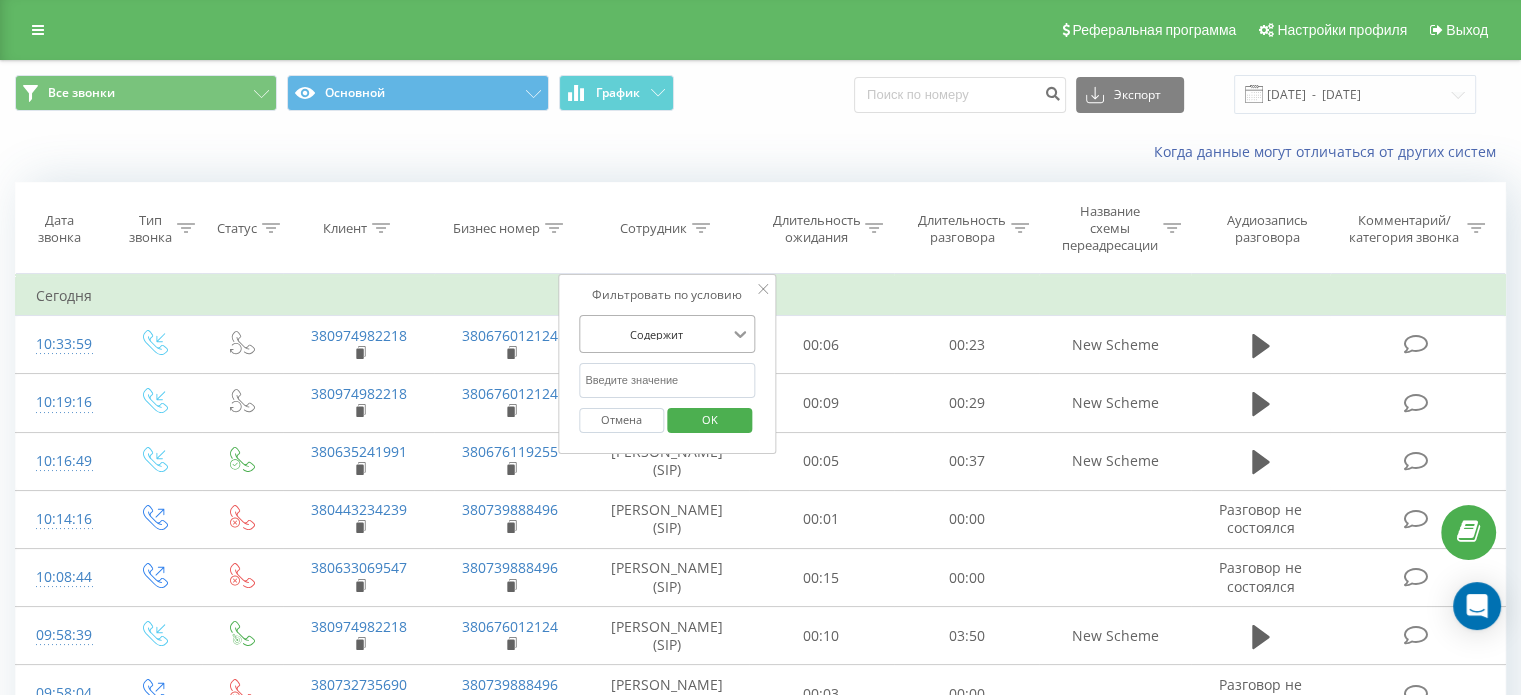 click 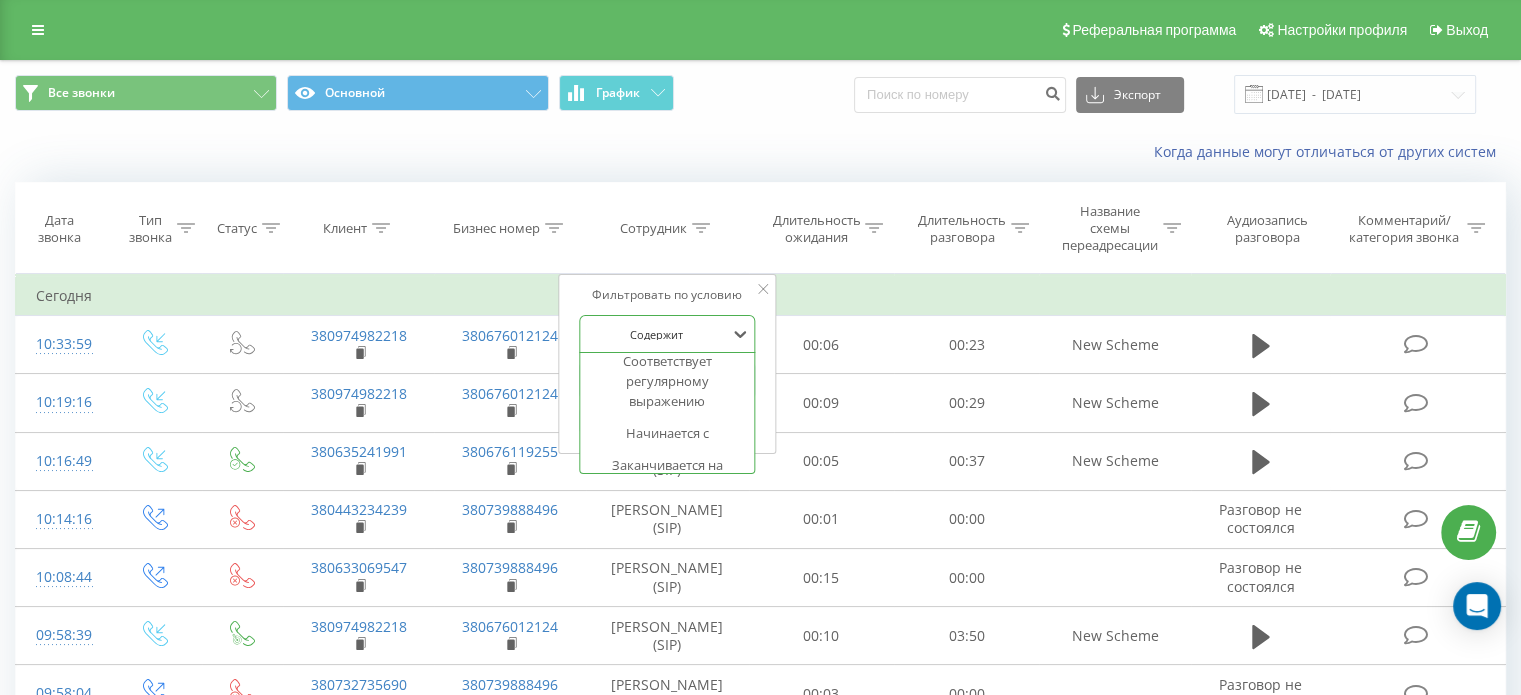 scroll, scrollTop: 0, scrollLeft: 0, axis: both 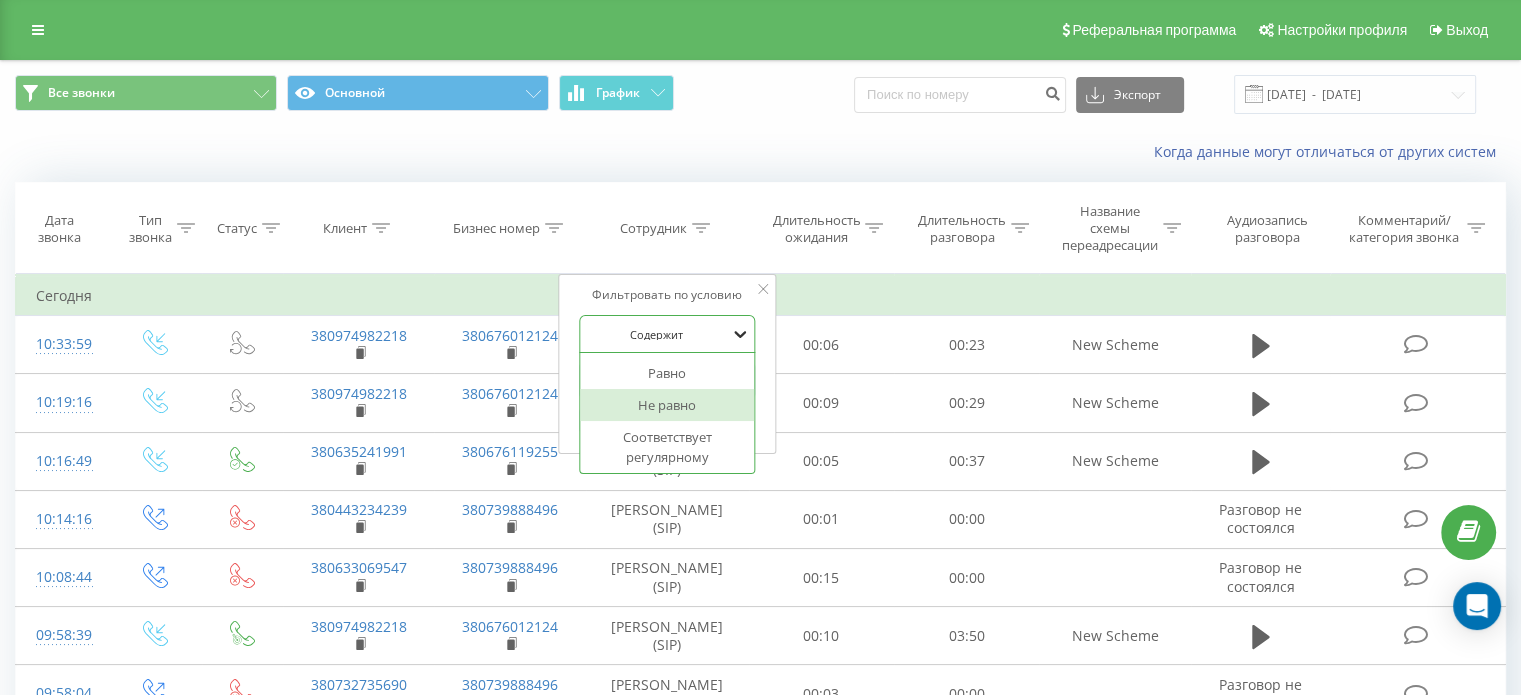 click 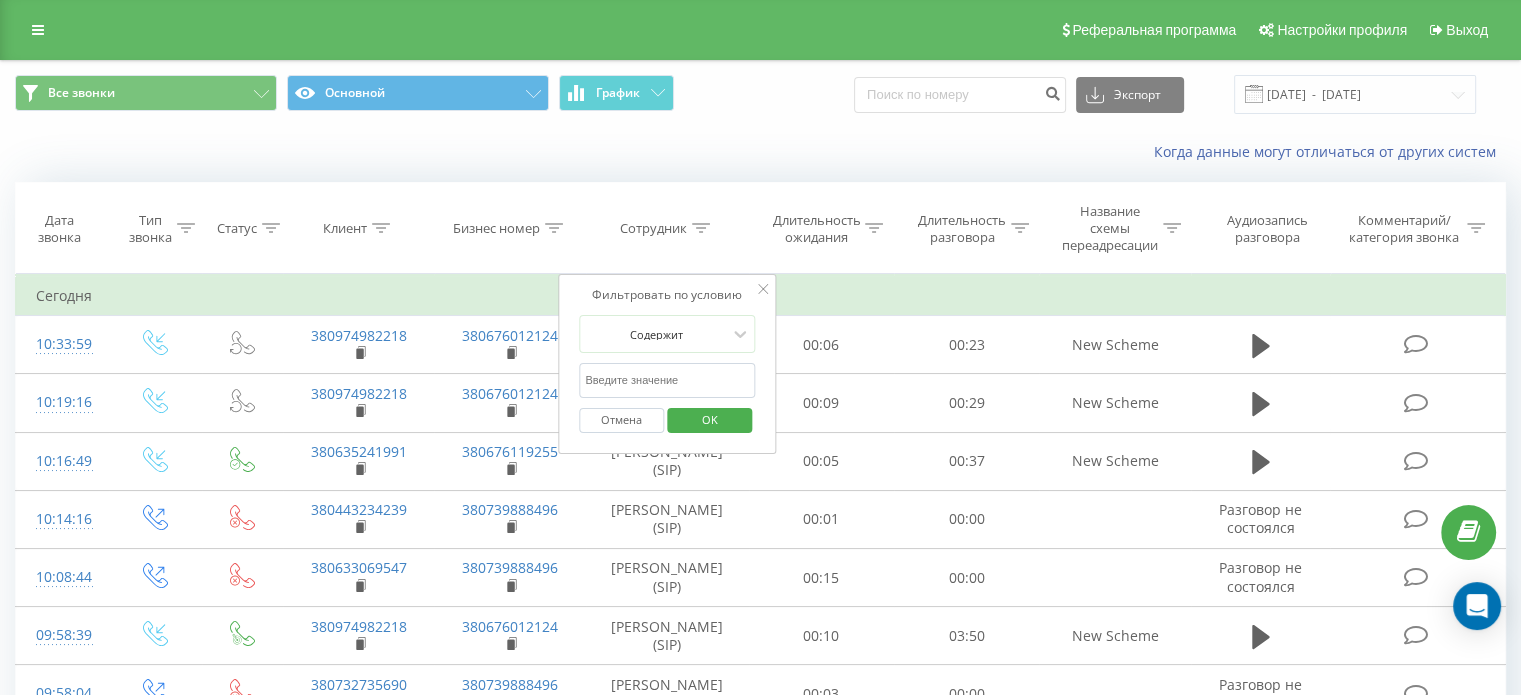 click at bounding box center (667, 380) 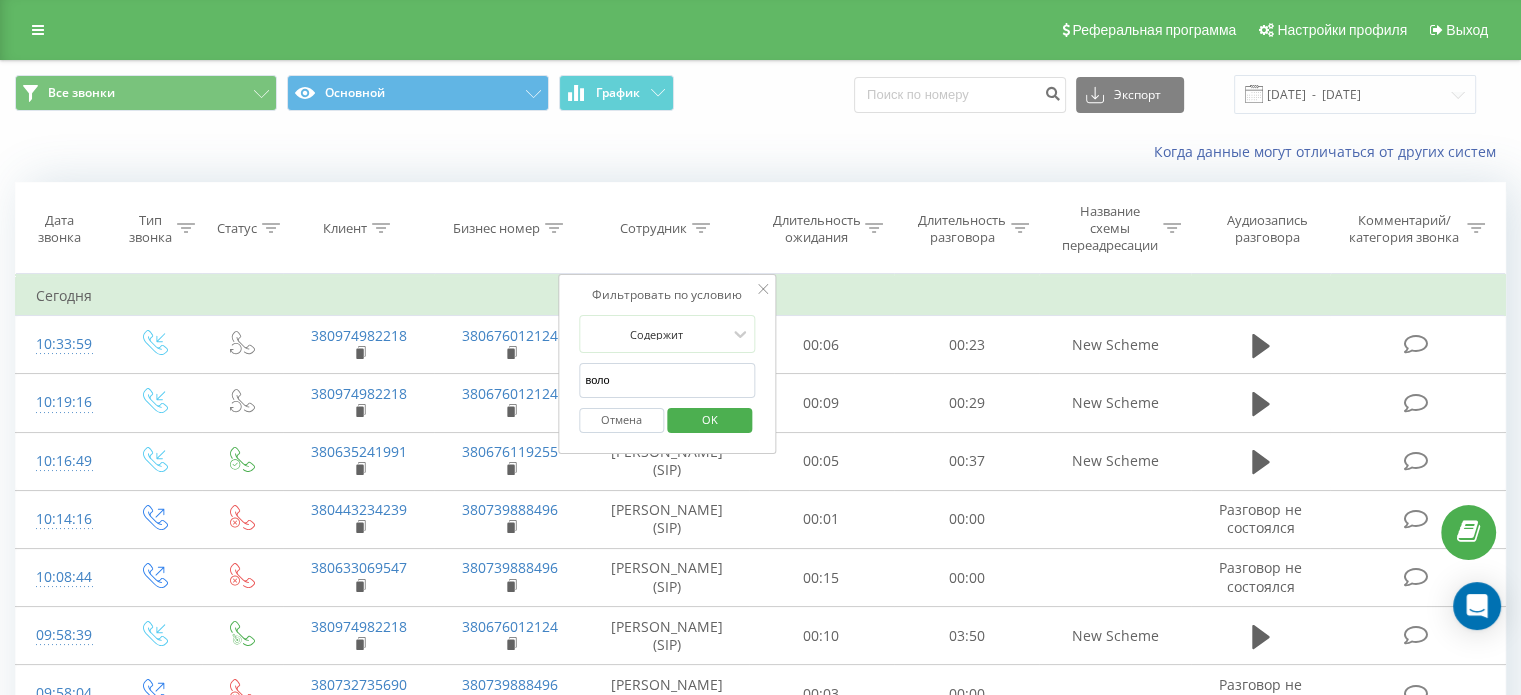 click 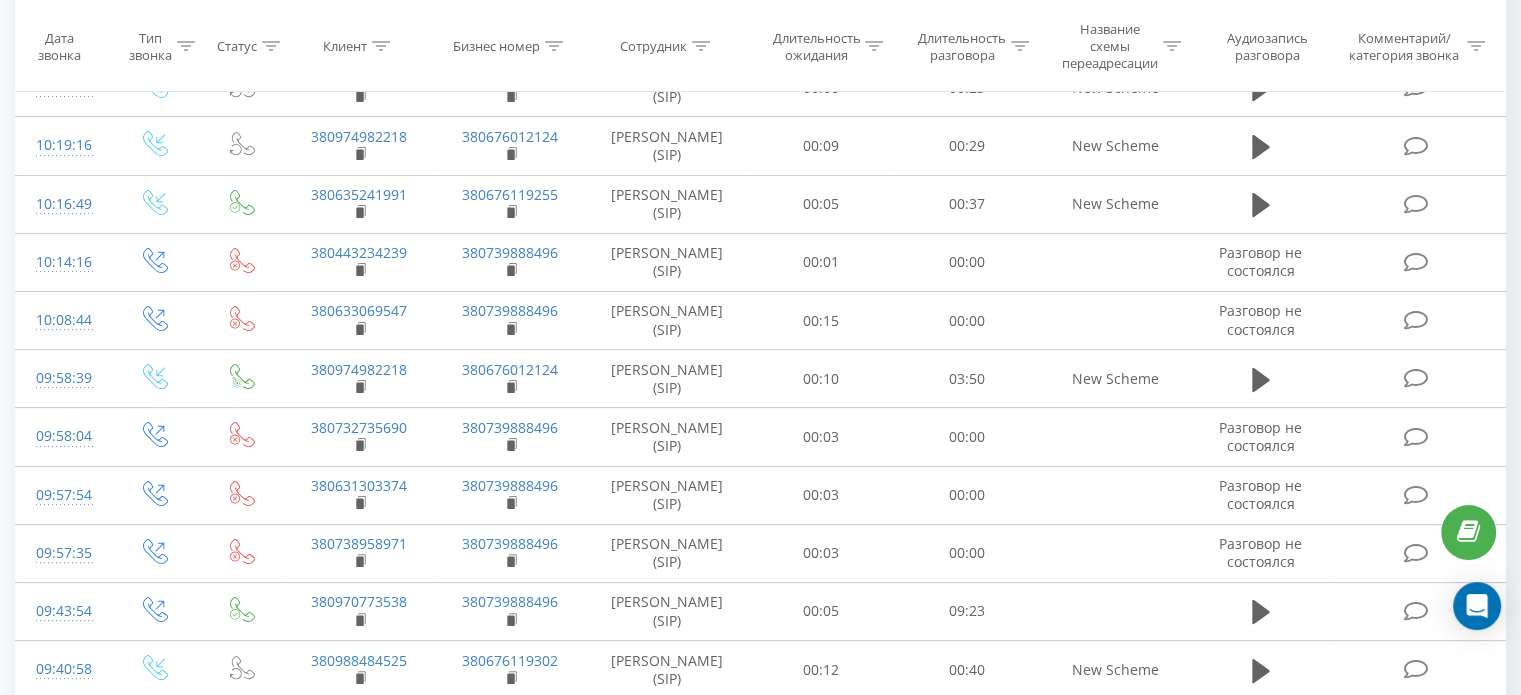 scroll, scrollTop: 0, scrollLeft: 0, axis: both 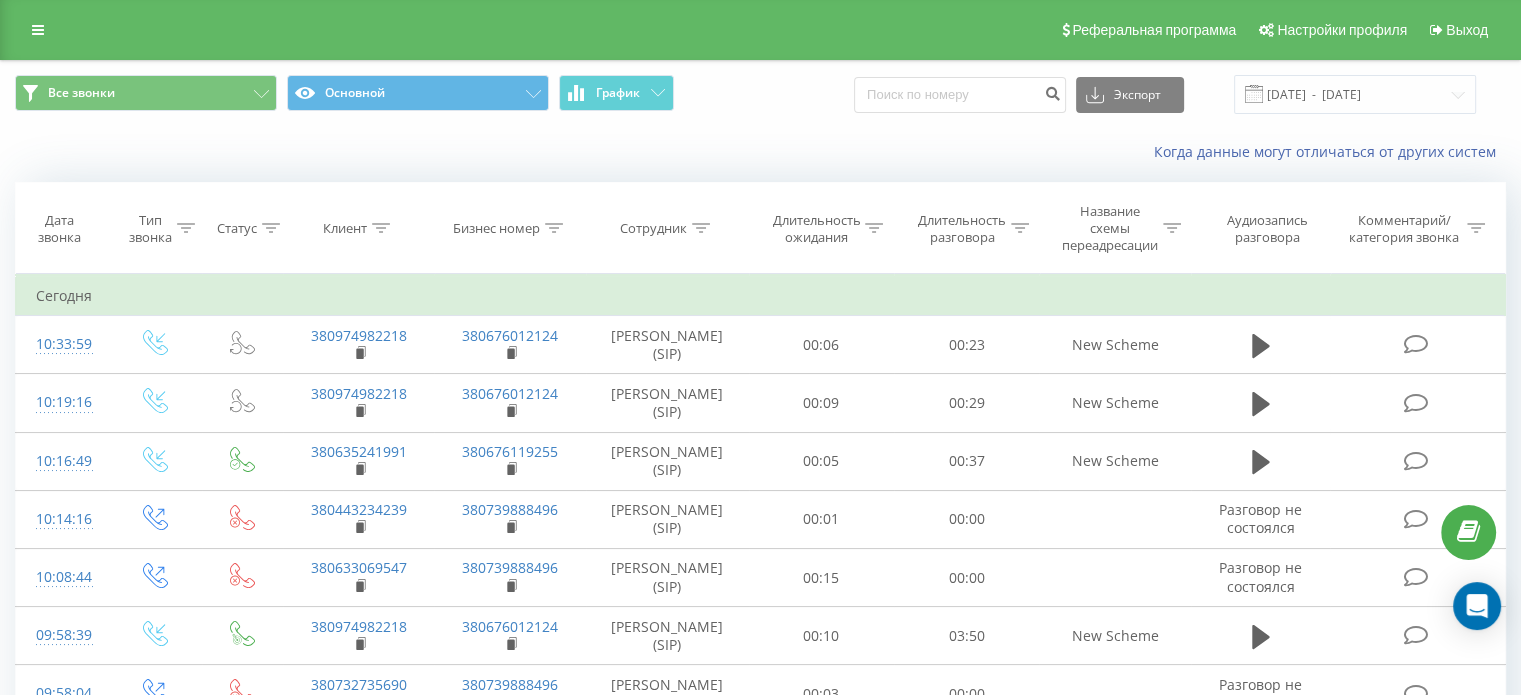 click on "Сотрудник" at bounding box center (665, 228) 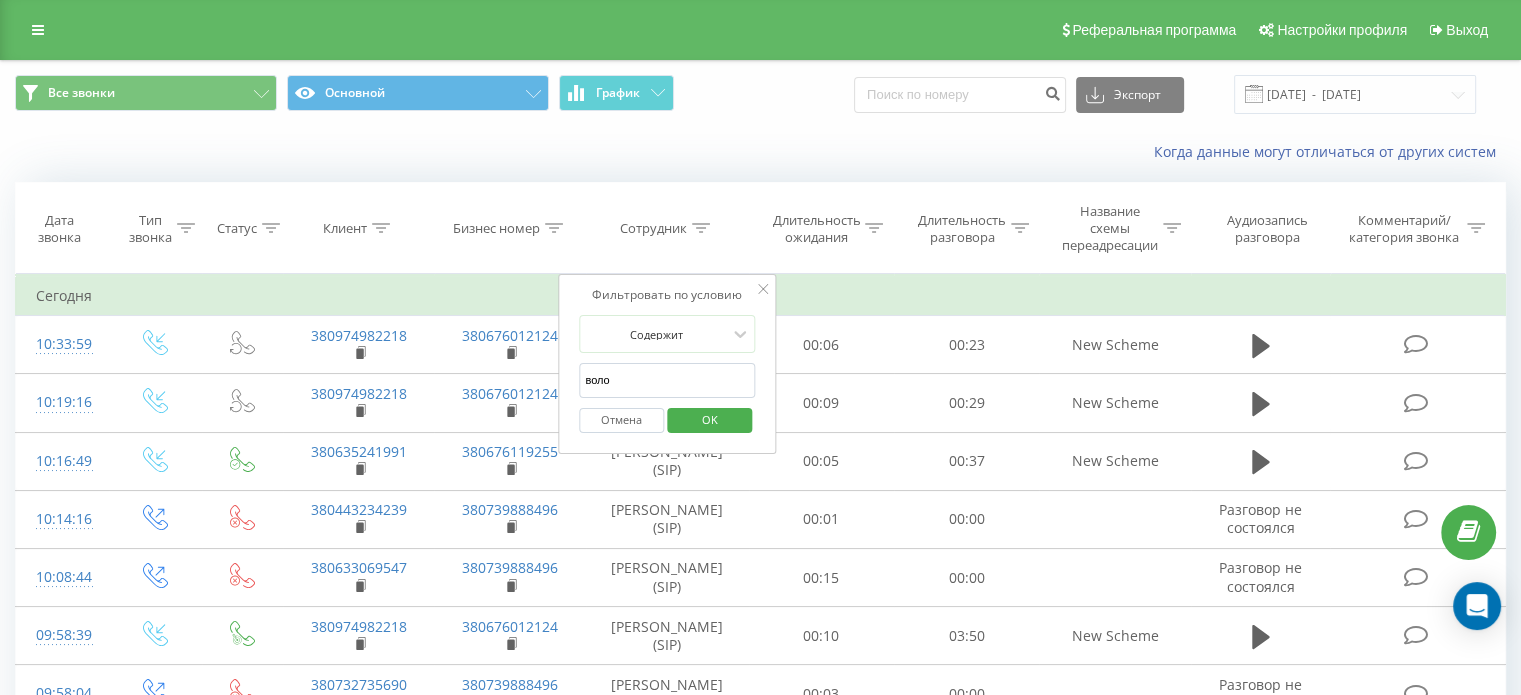 click 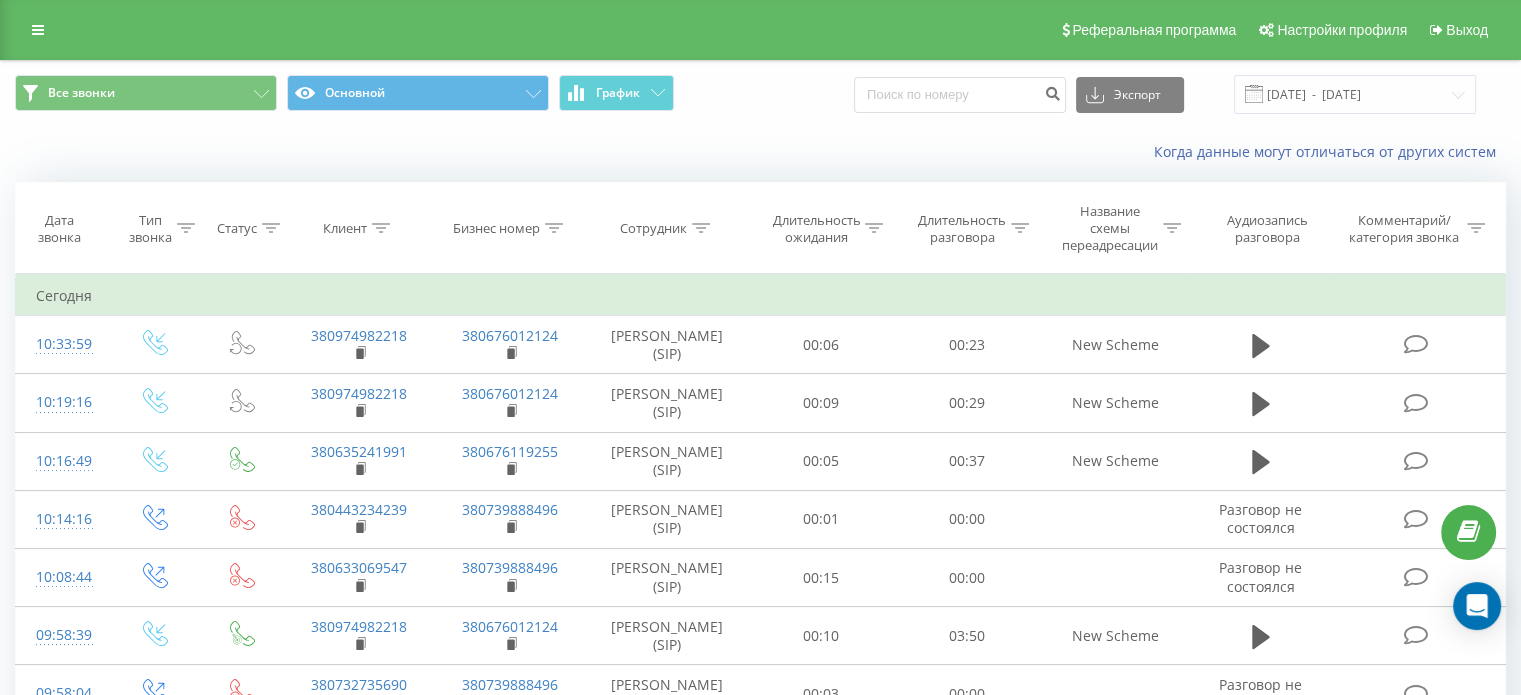 click 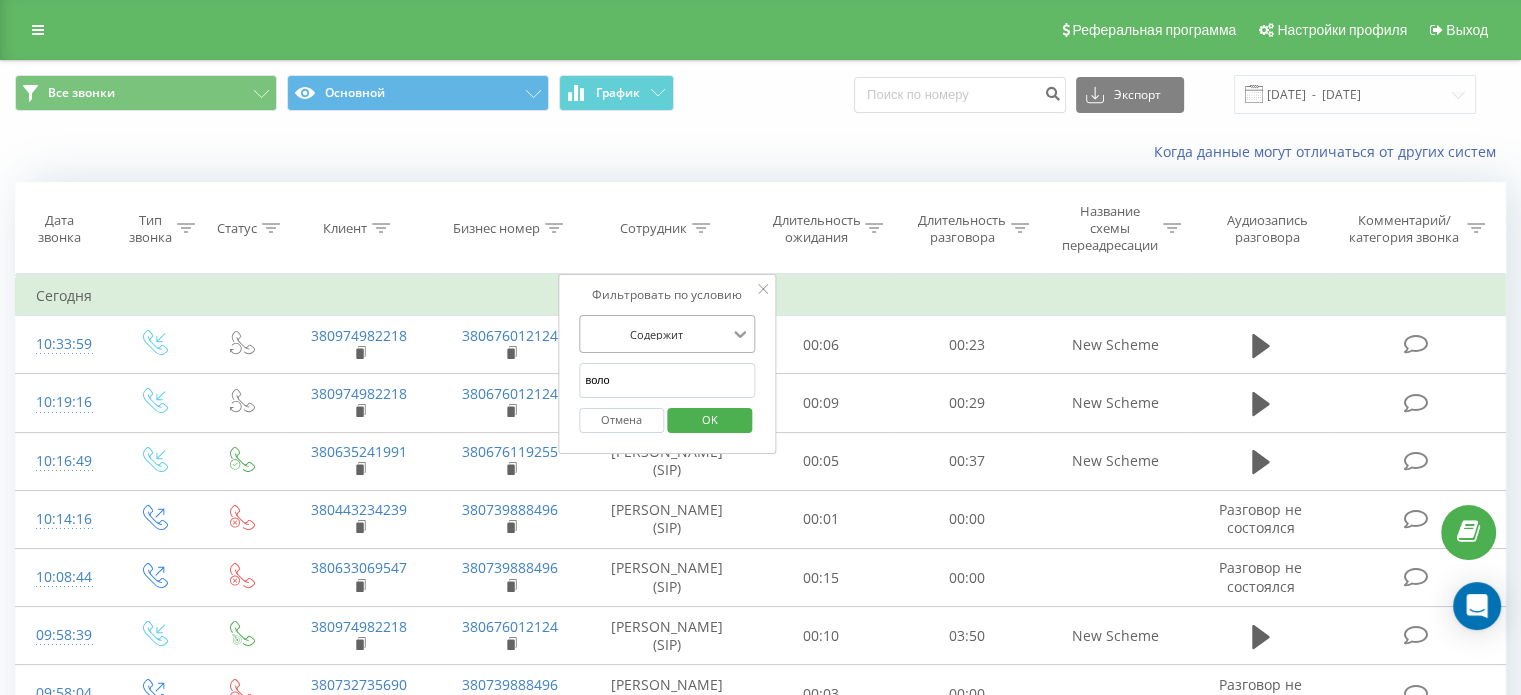 click 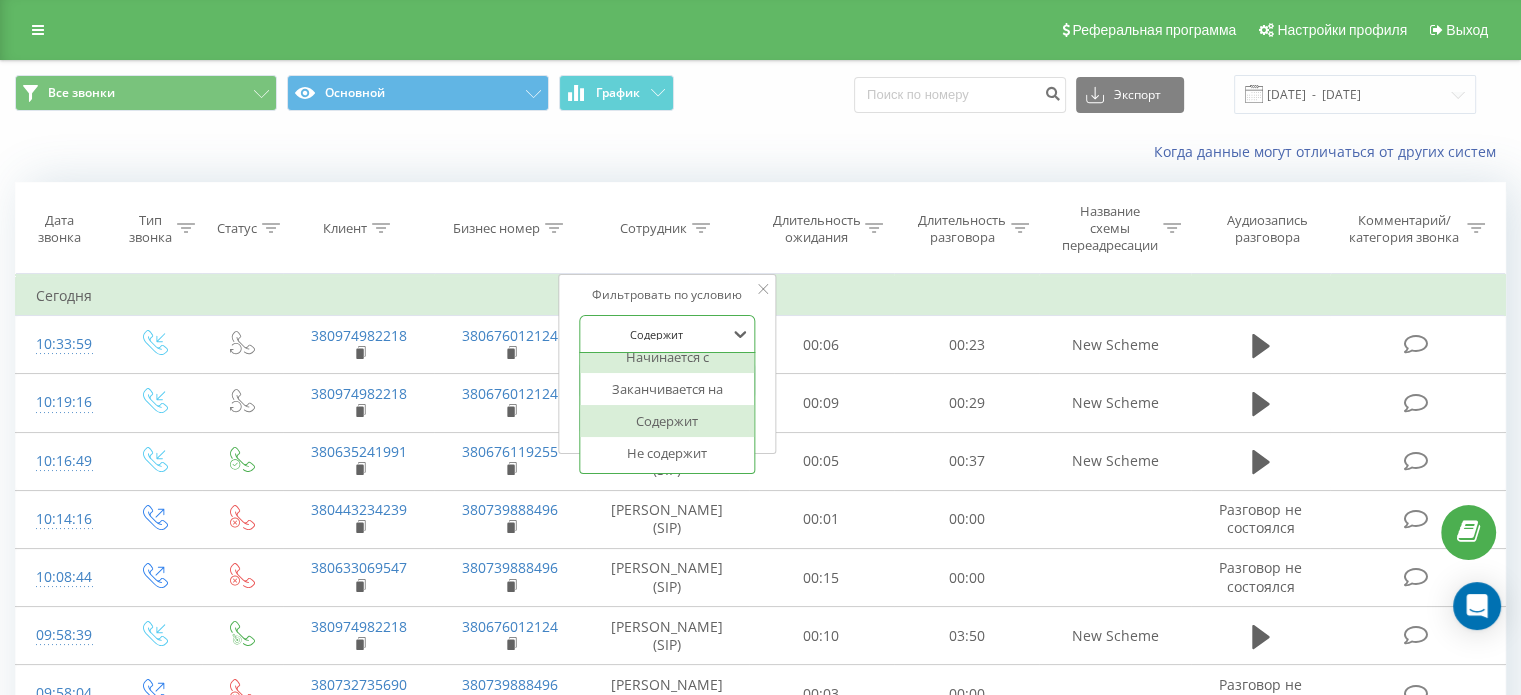 scroll, scrollTop: 152, scrollLeft: 0, axis: vertical 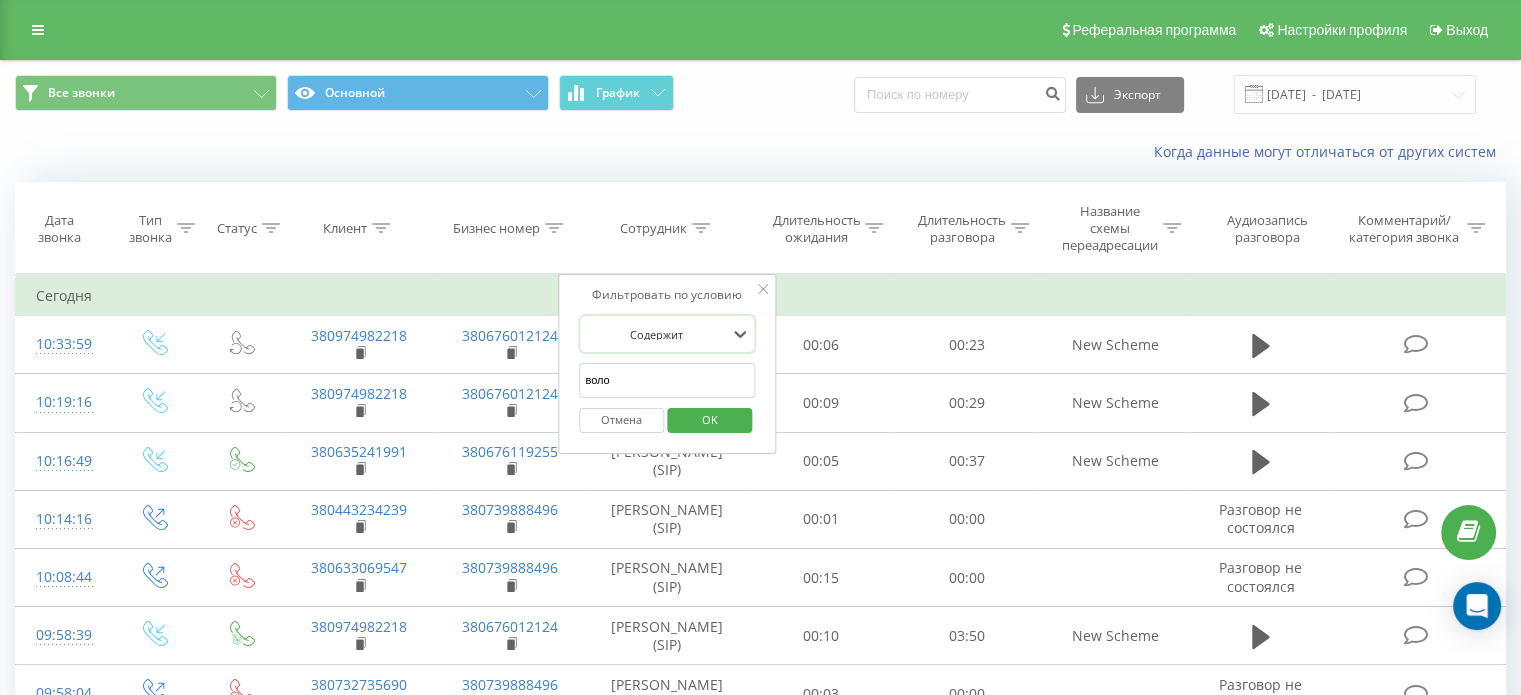 click at bounding box center (656, 334) 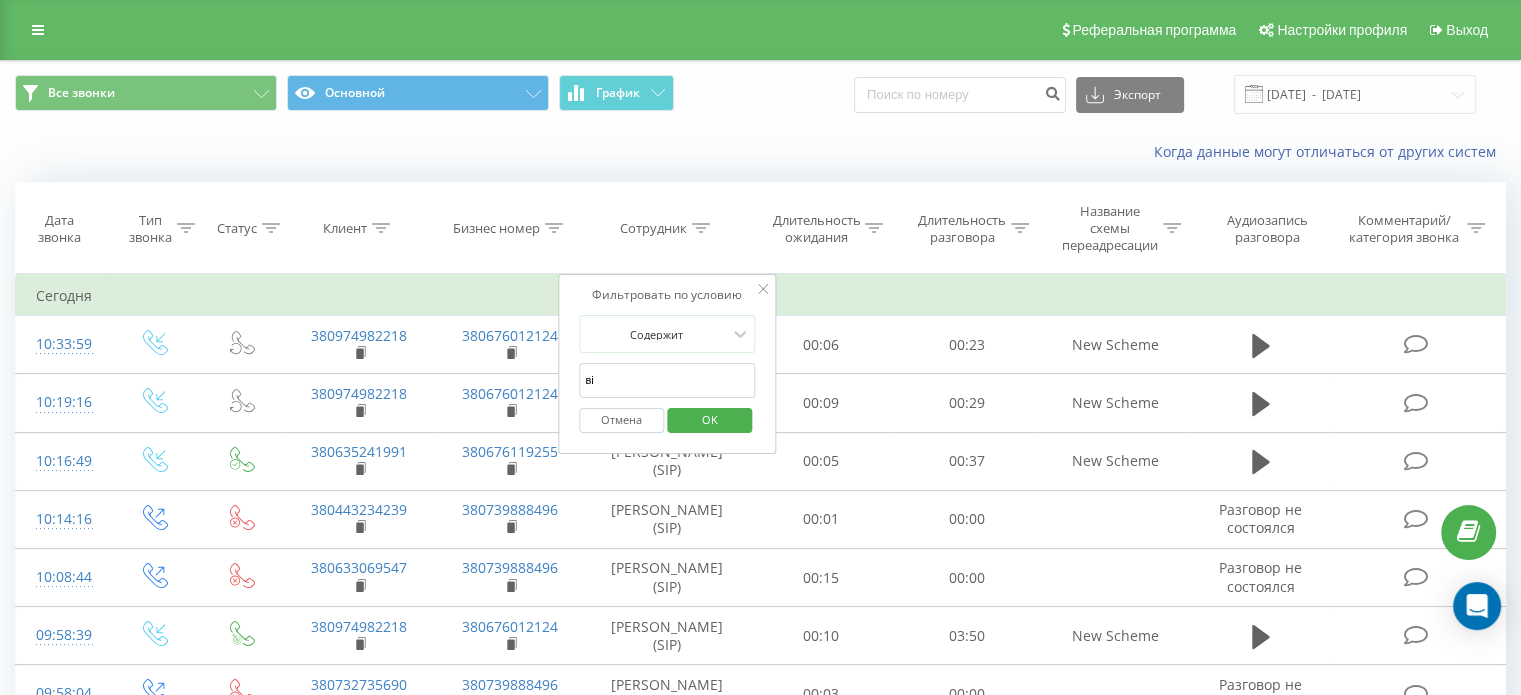 type on "ві" 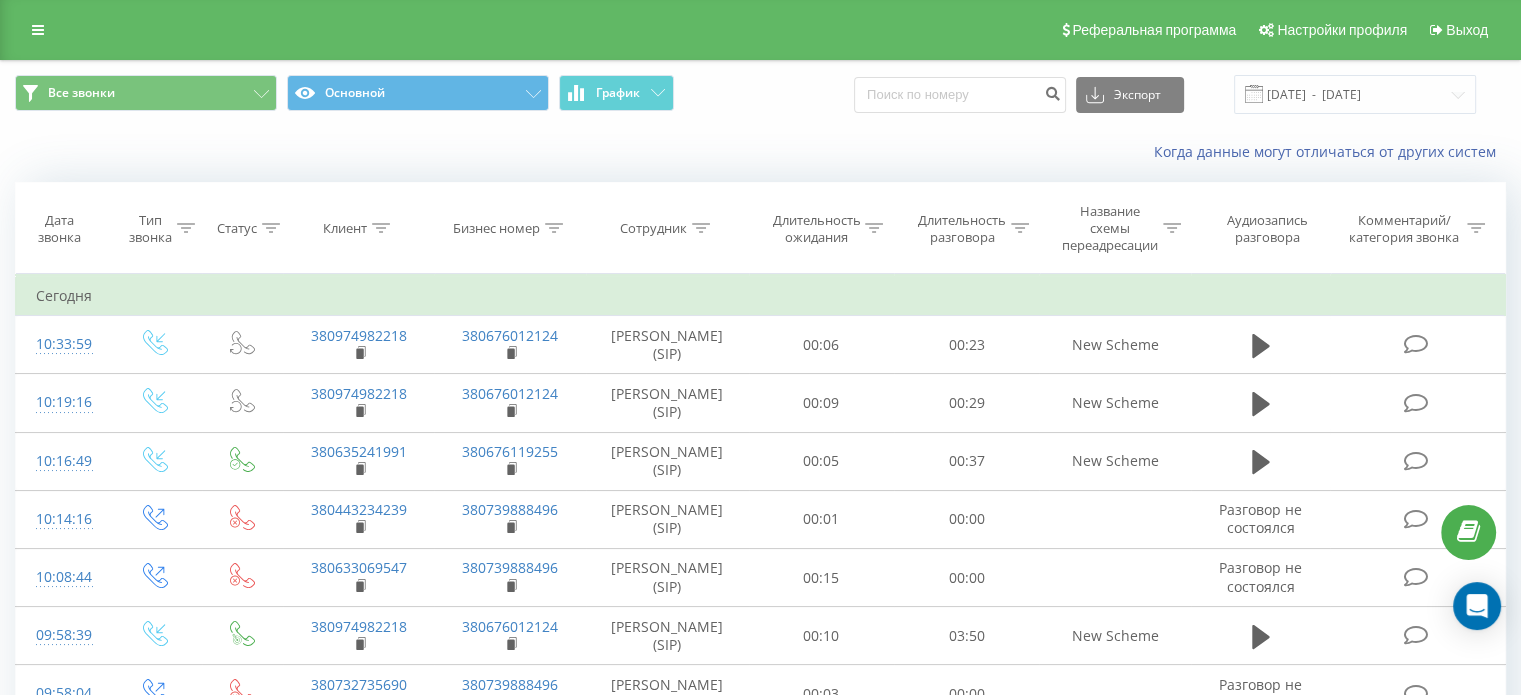 click on "Сотрудник" at bounding box center [667, 228] 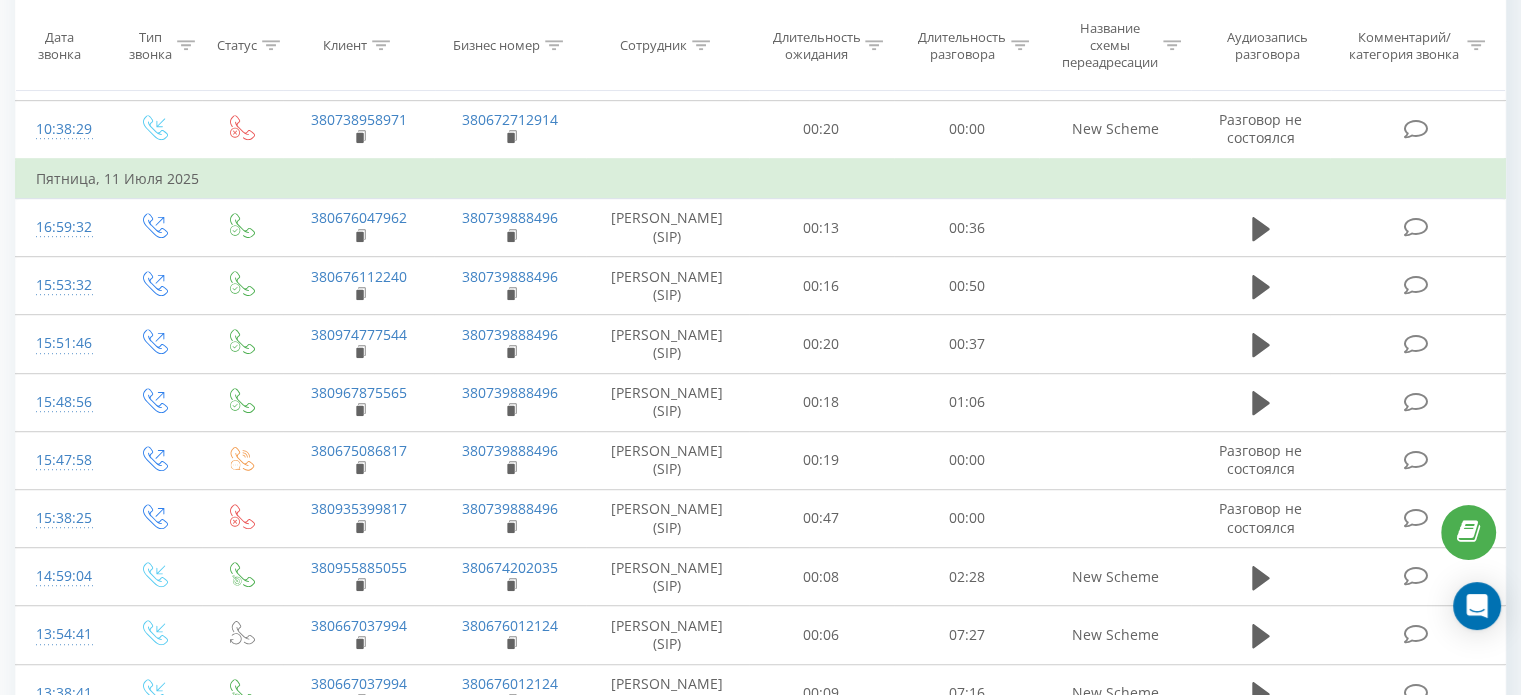 scroll, scrollTop: 1279, scrollLeft: 0, axis: vertical 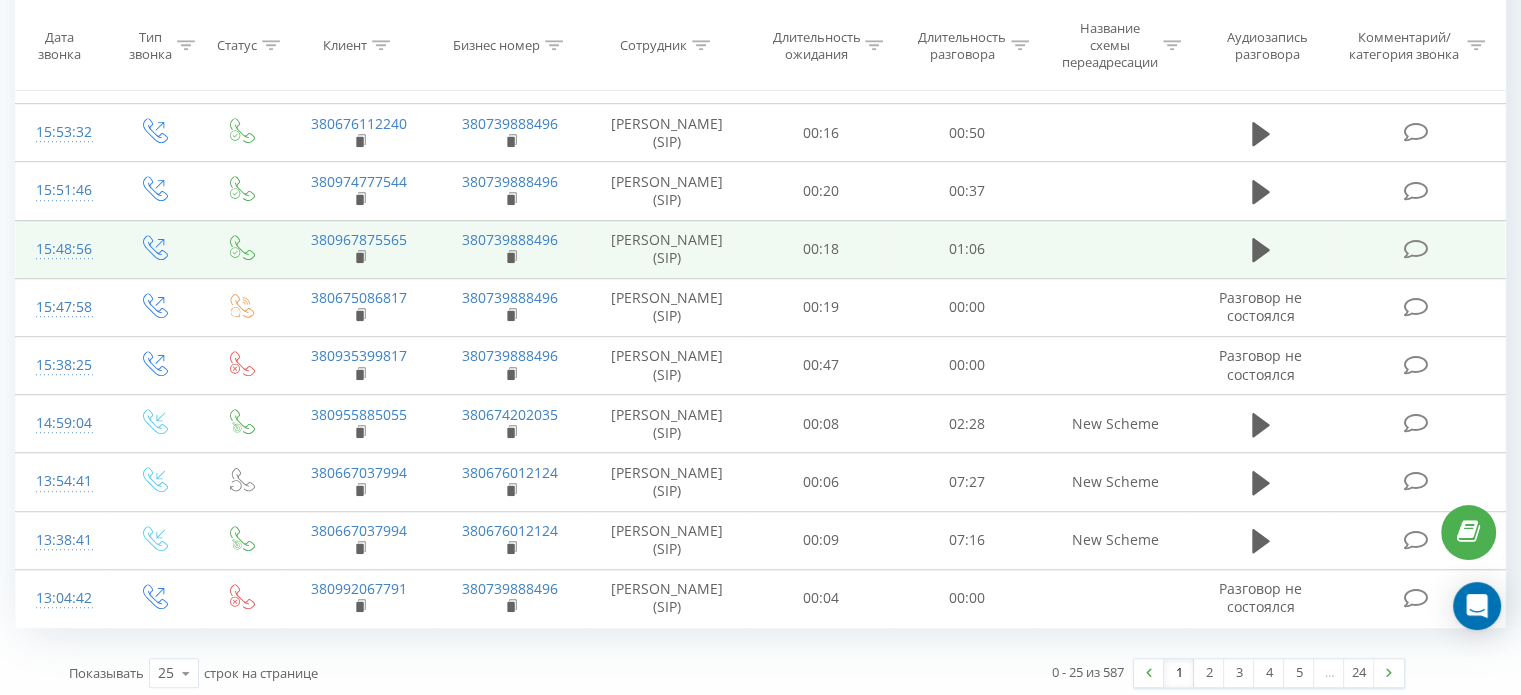 click on "[PERSON_NAME] (SIP)" at bounding box center [667, 249] 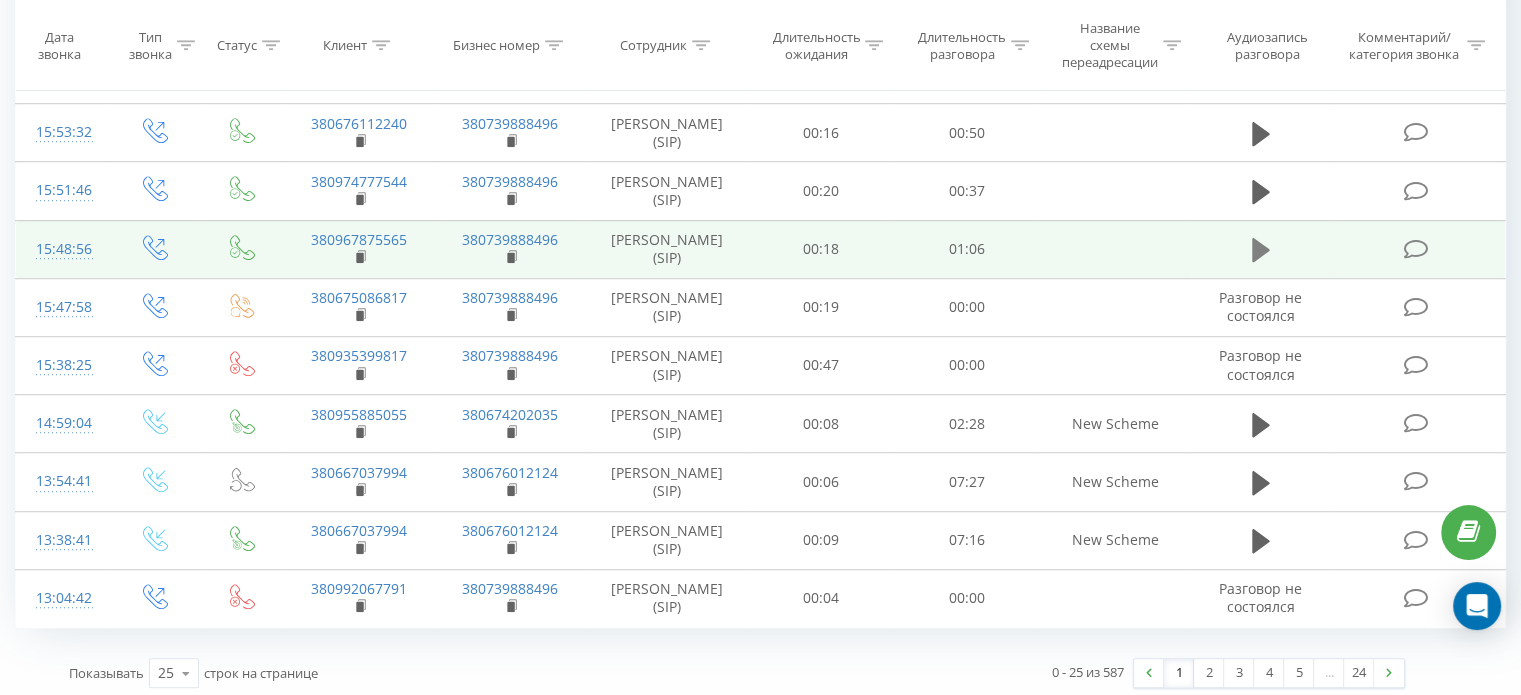 click 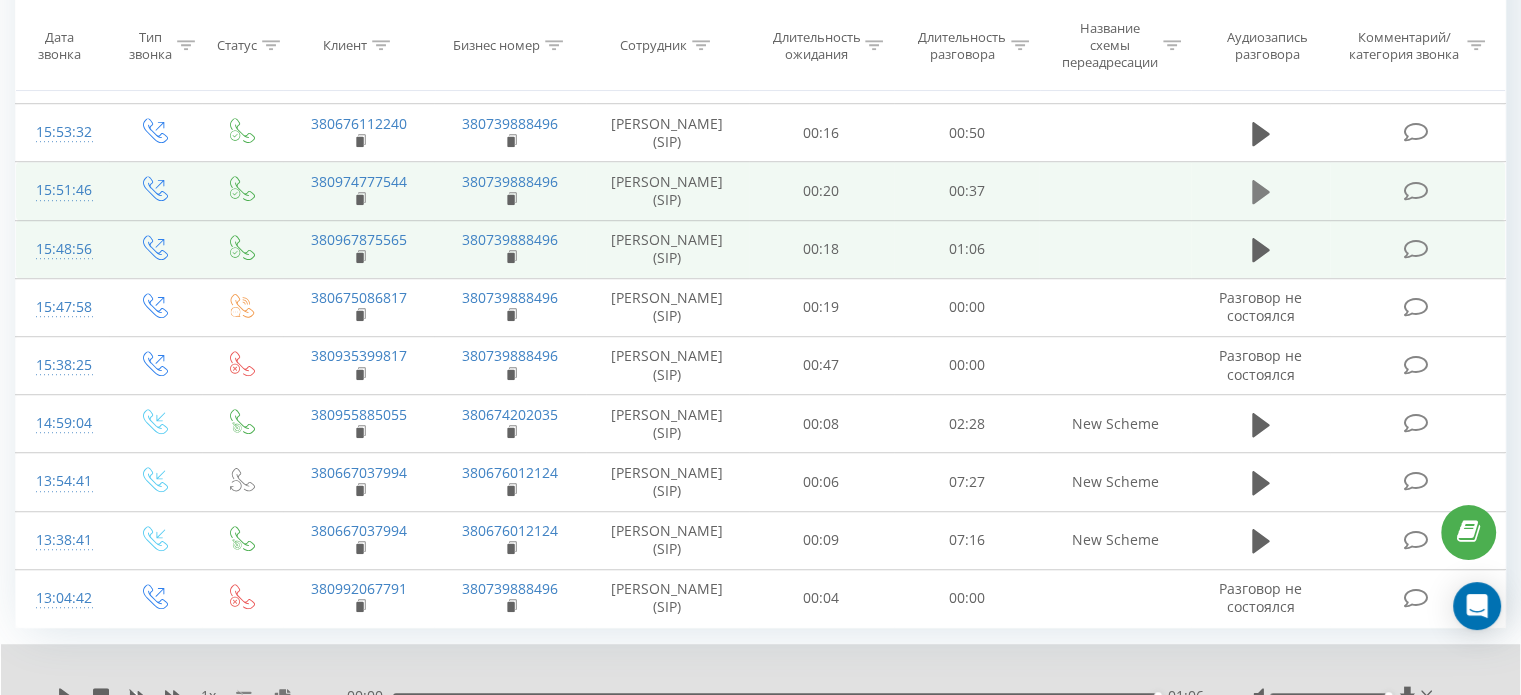 click 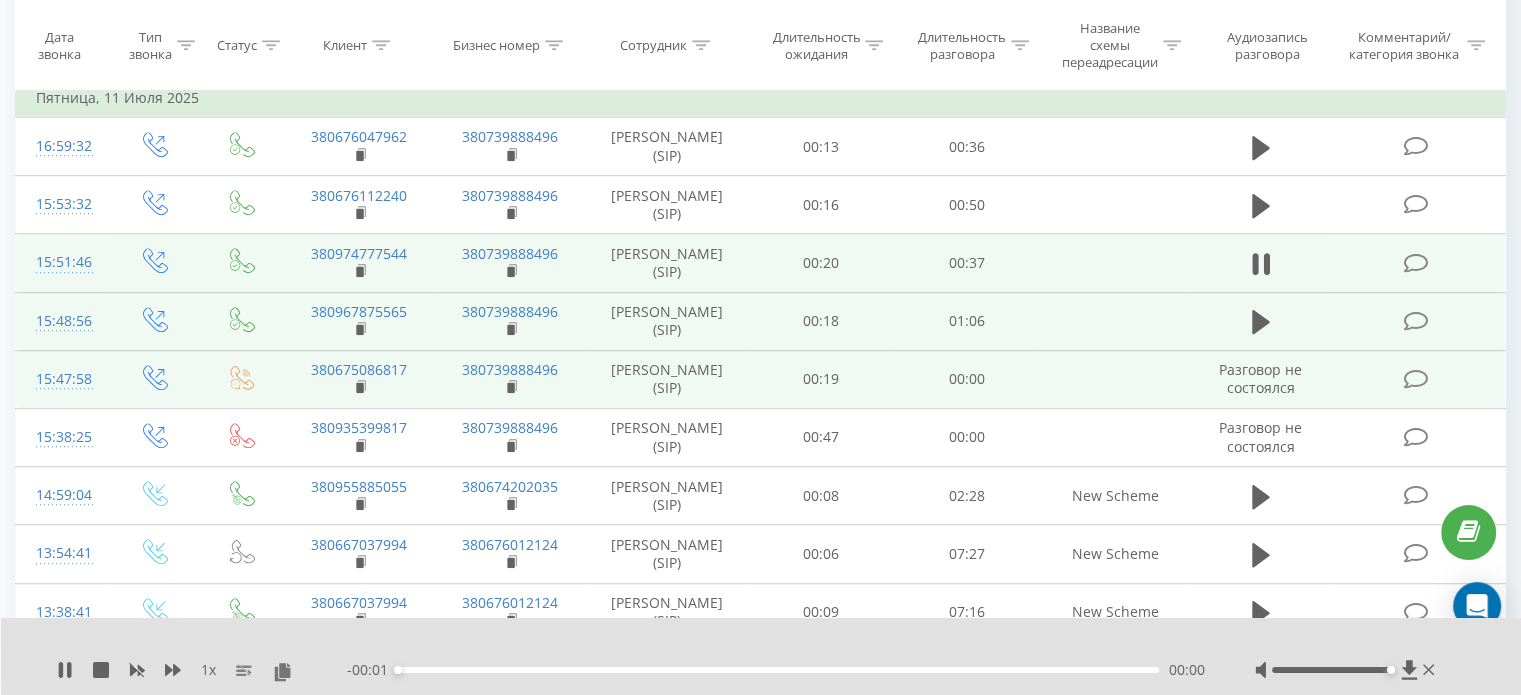scroll, scrollTop: 1179, scrollLeft: 0, axis: vertical 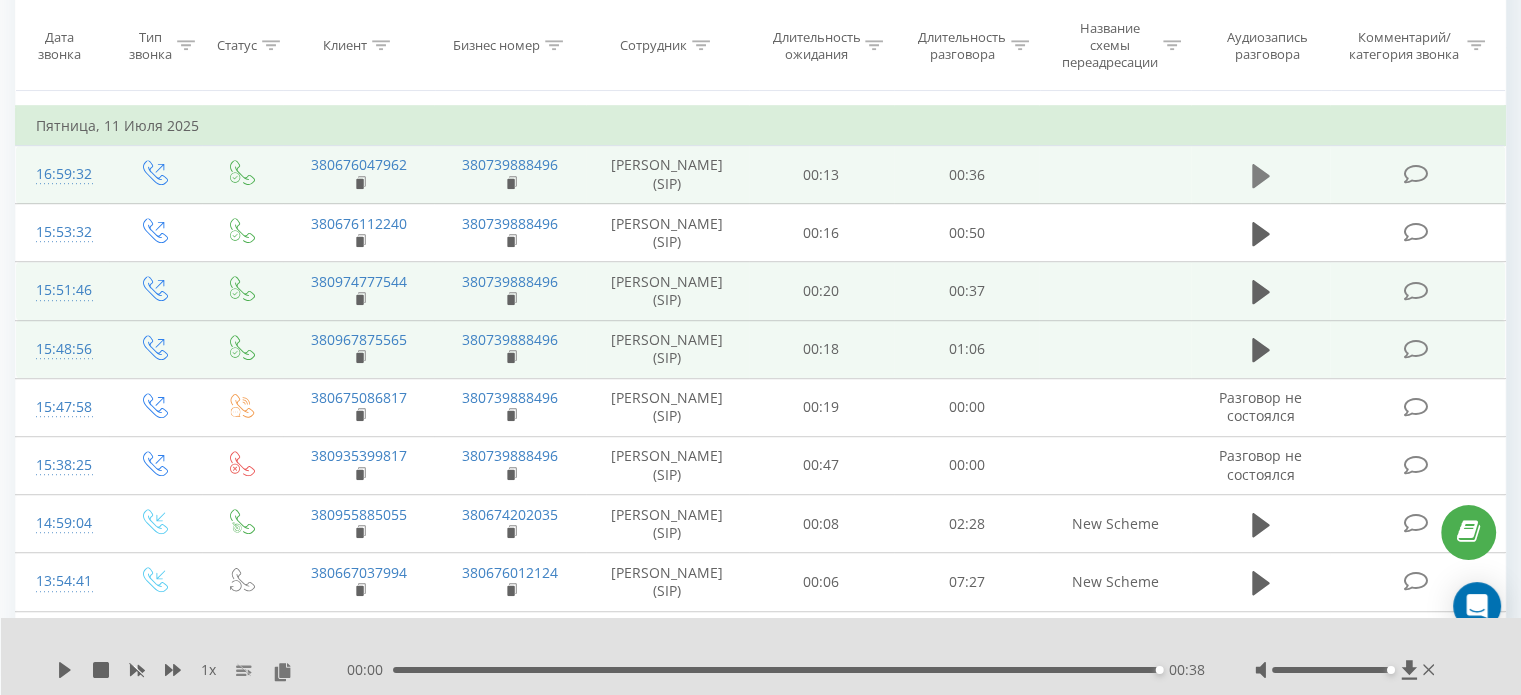 click 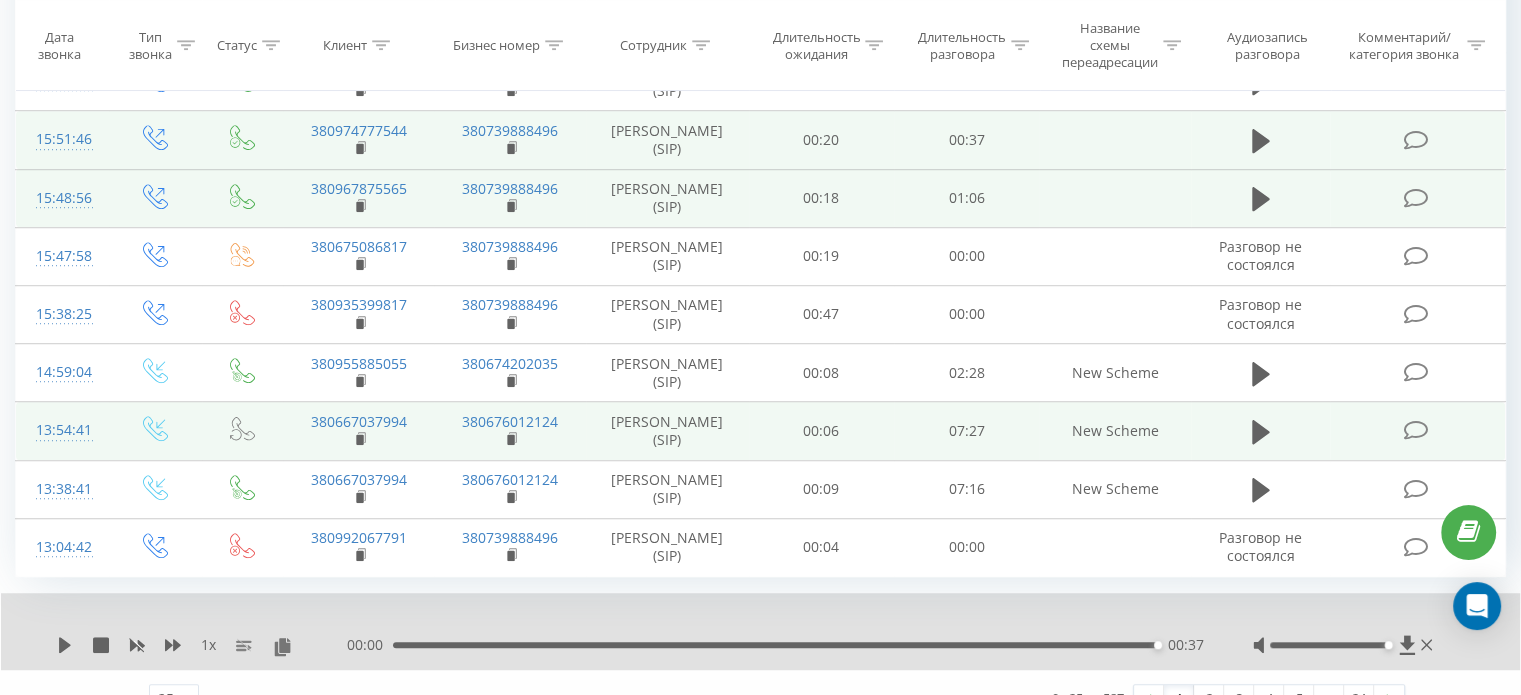 scroll, scrollTop: 1356, scrollLeft: 0, axis: vertical 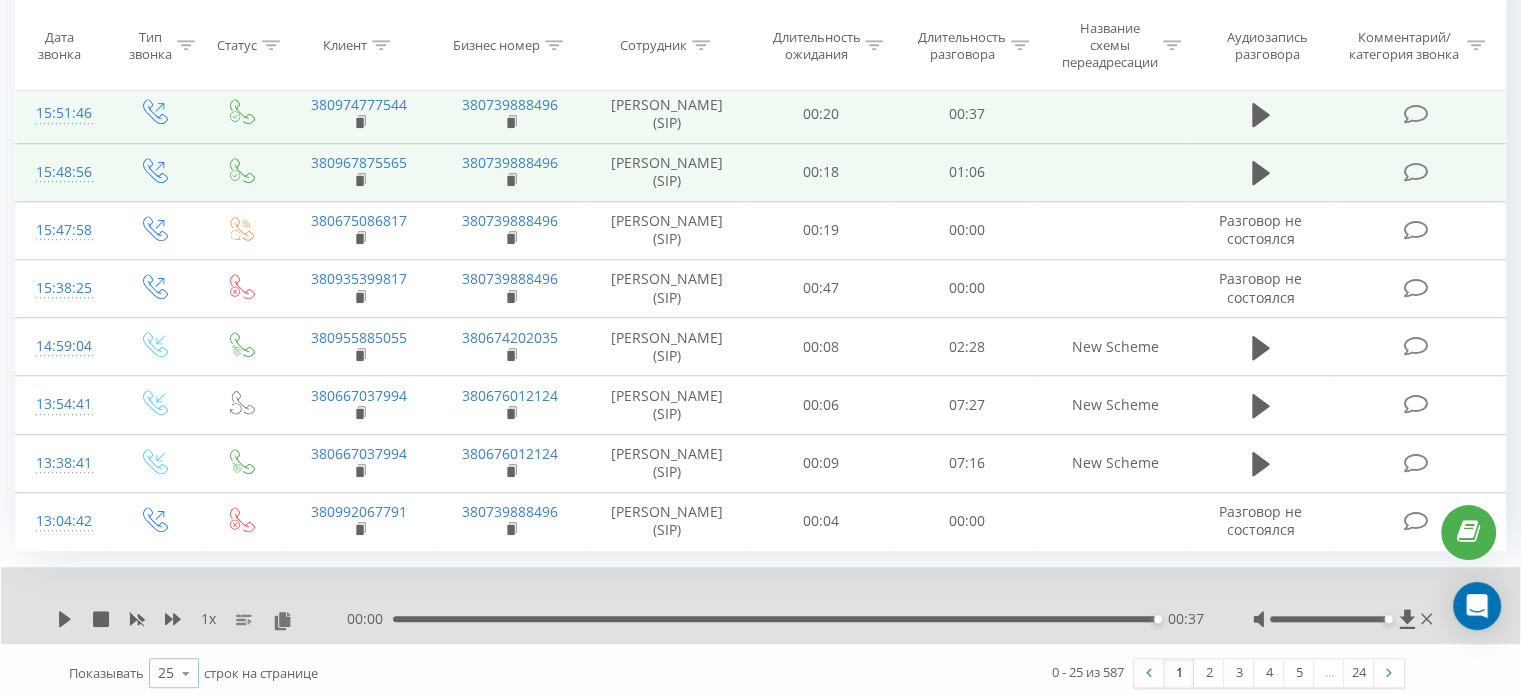 click at bounding box center [186, 673] 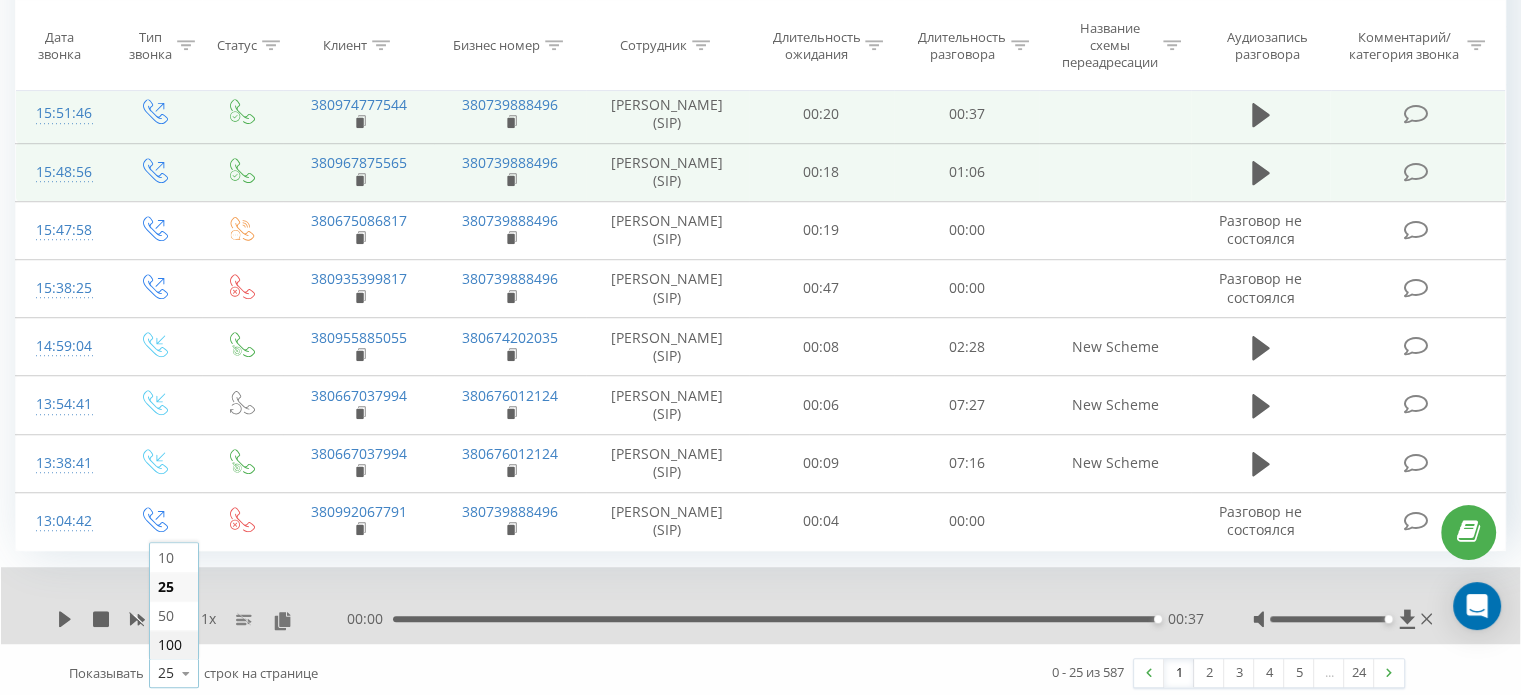 click on "100" at bounding box center (170, 644) 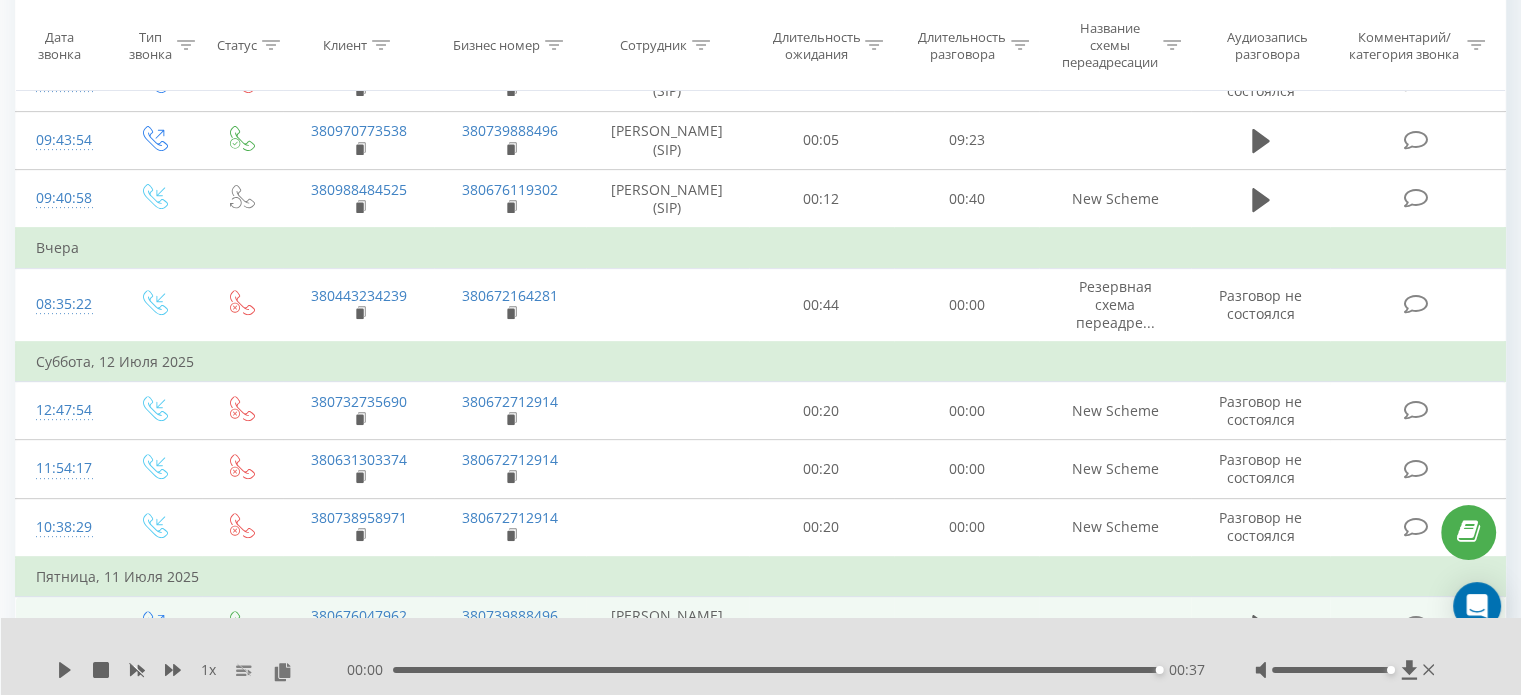 scroll, scrollTop: 600, scrollLeft: 0, axis: vertical 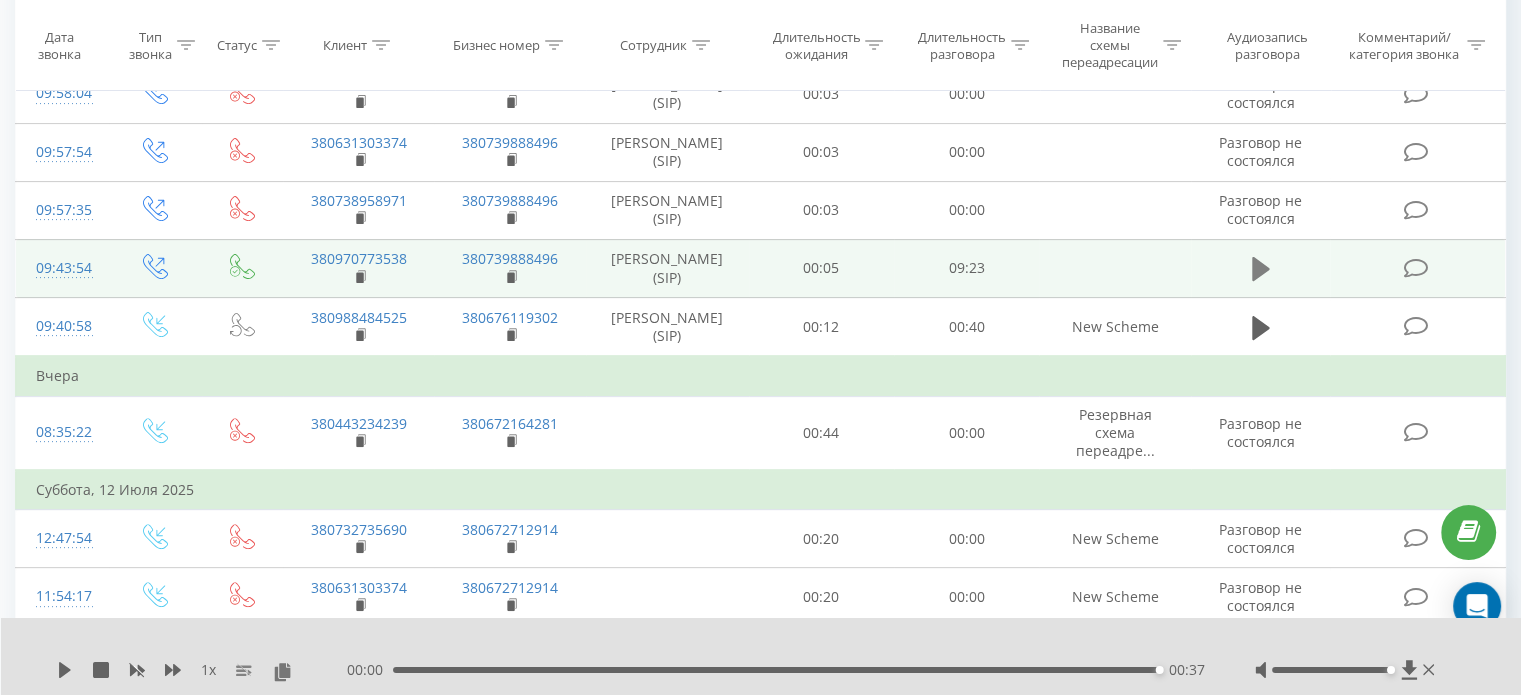 click 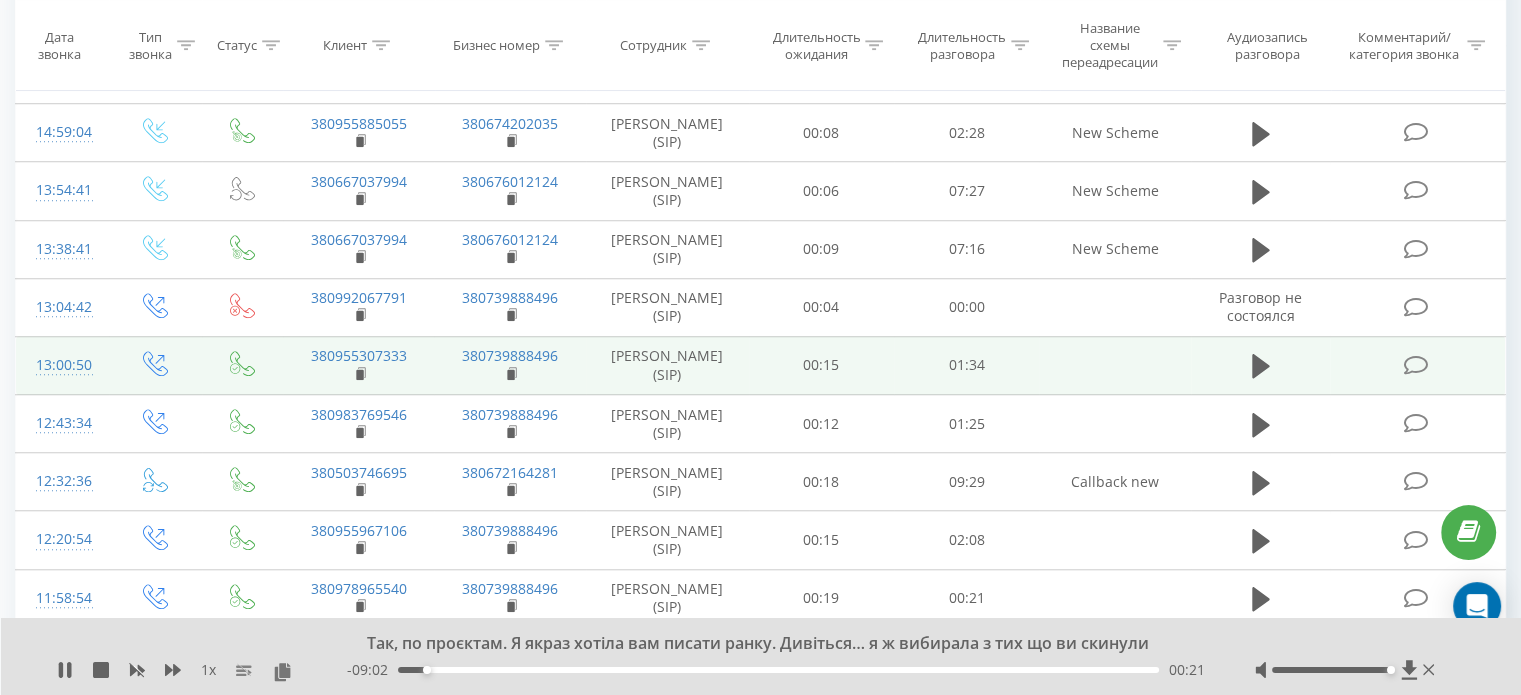scroll, scrollTop: 1600, scrollLeft: 0, axis: vertical 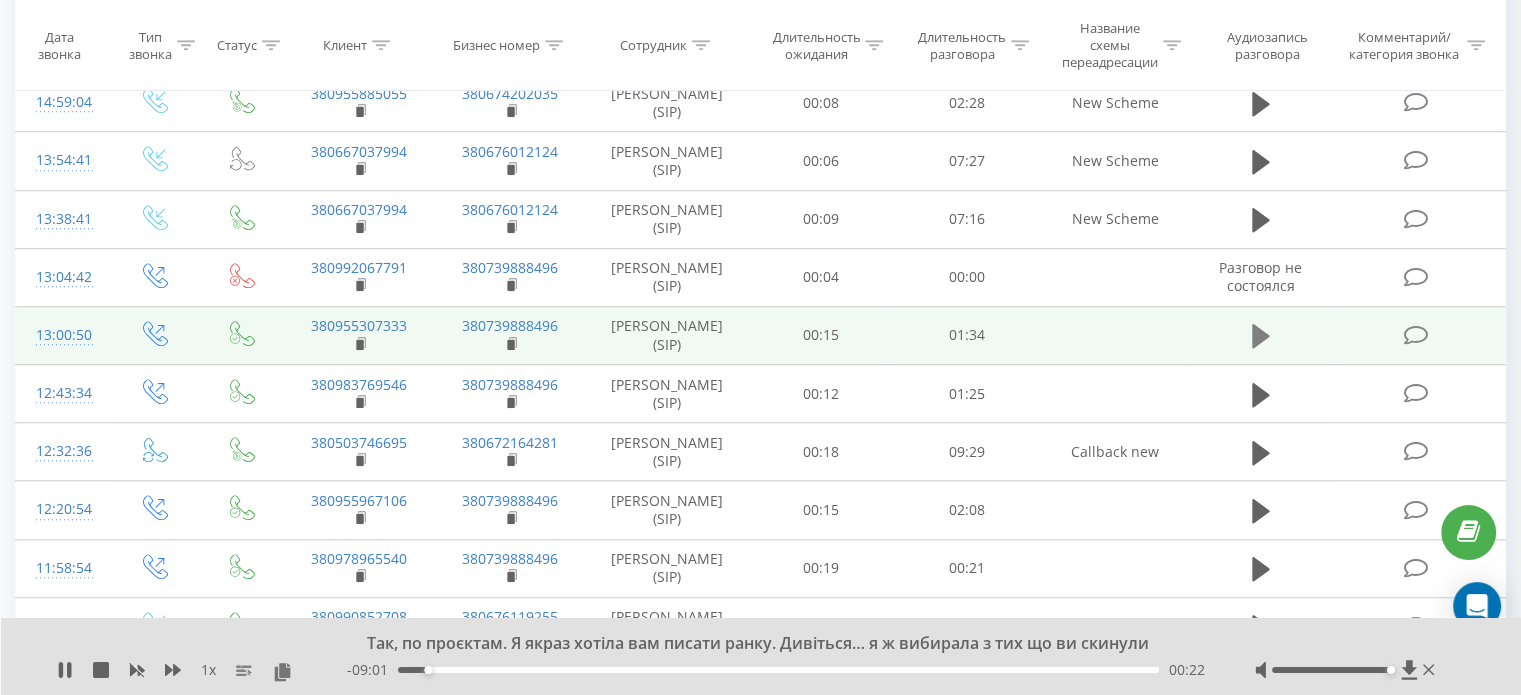 click 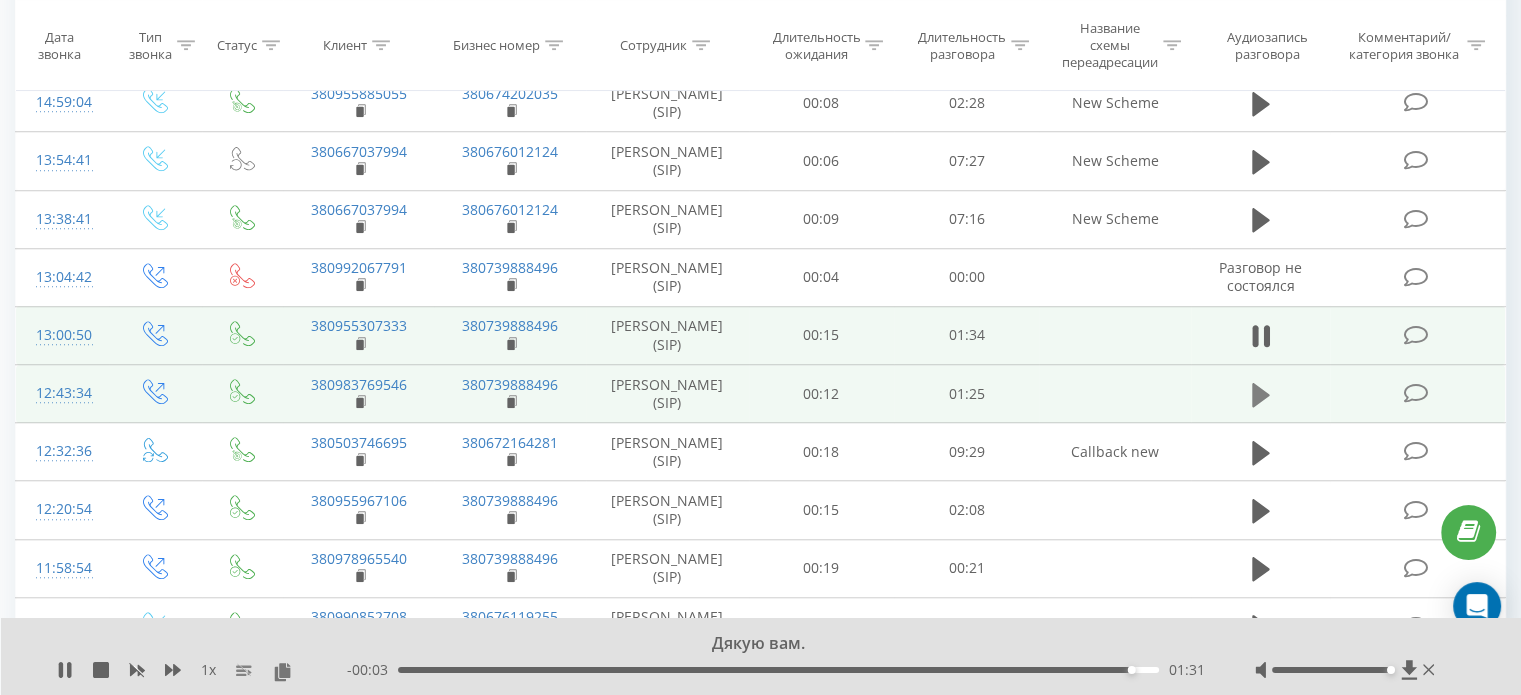click 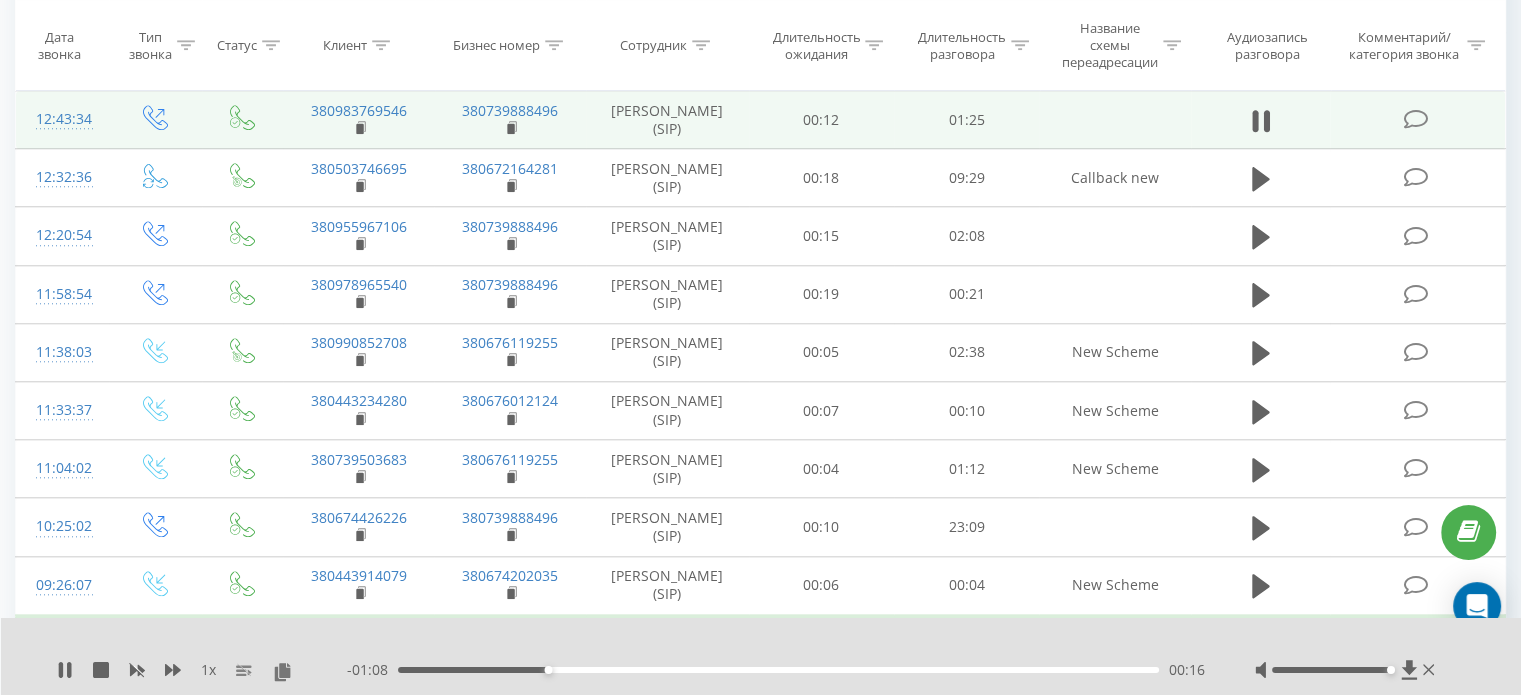 scroll, scrollTop: 1900, scrollLeft: 0, axis: vertical 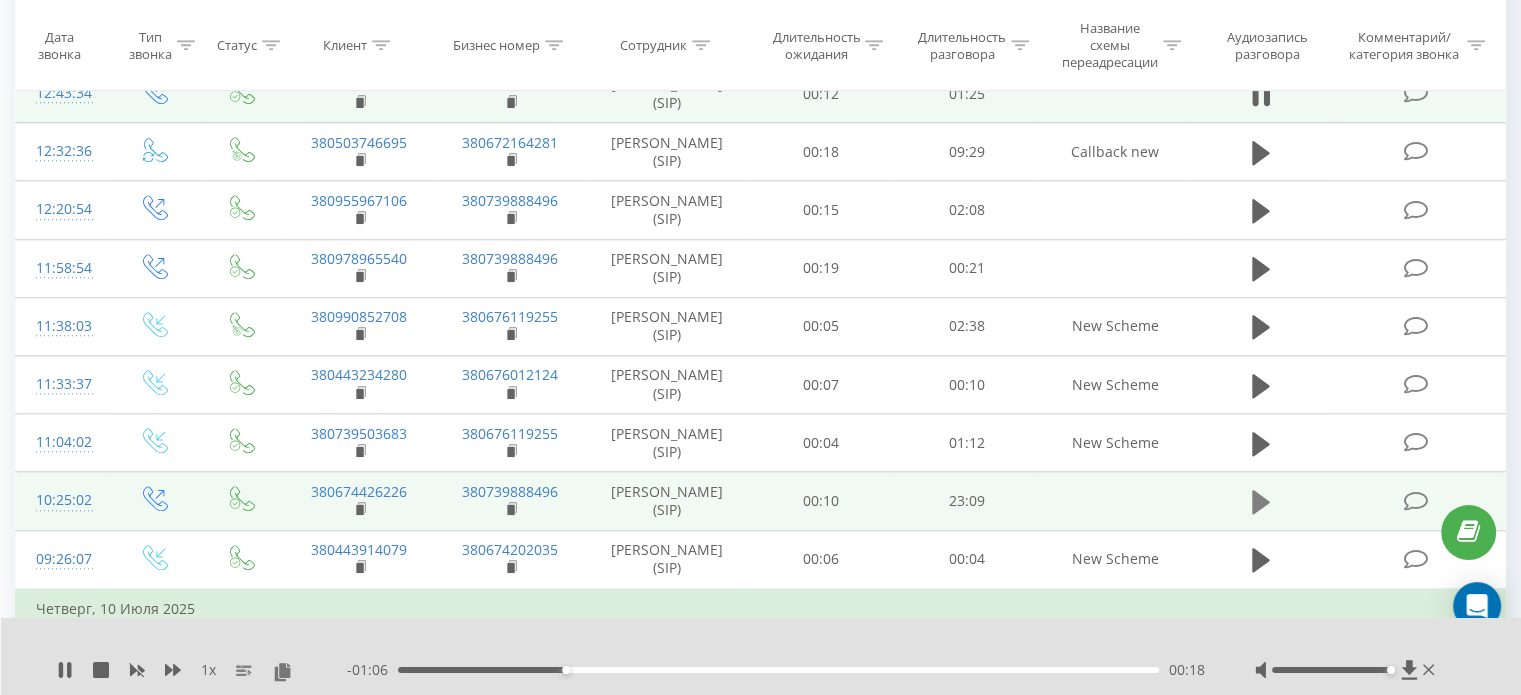 click 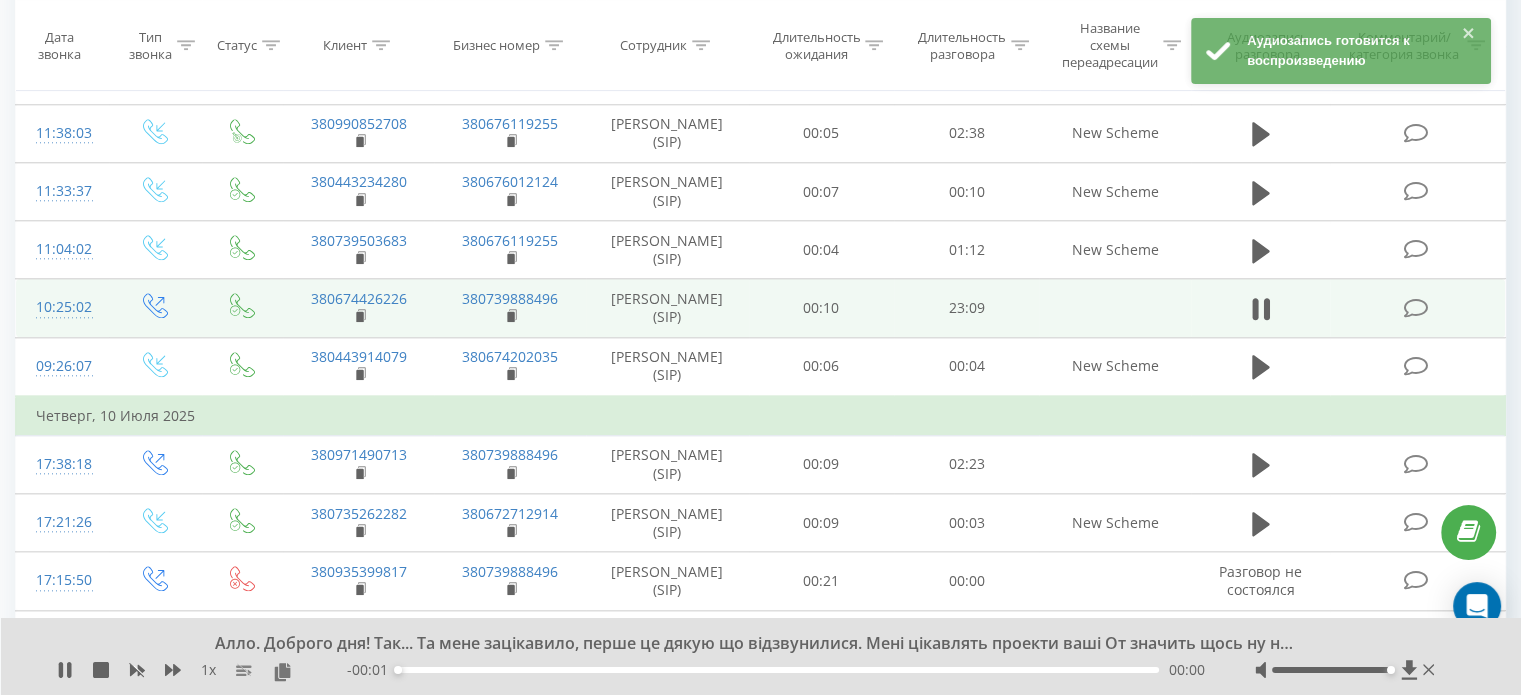 scroll, scrollTop: 2200, scrollLeft: 0, axis: vertical 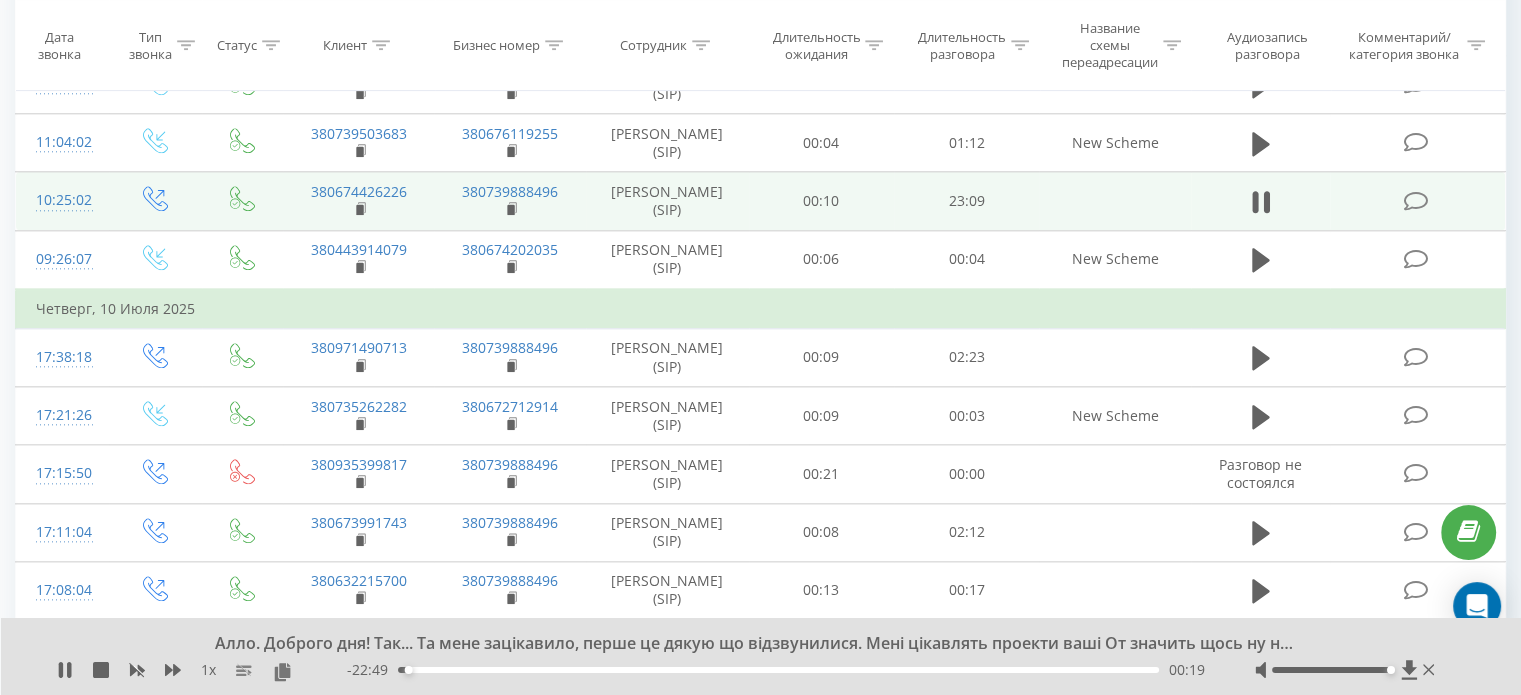 click at bounding box center (1390, 670) 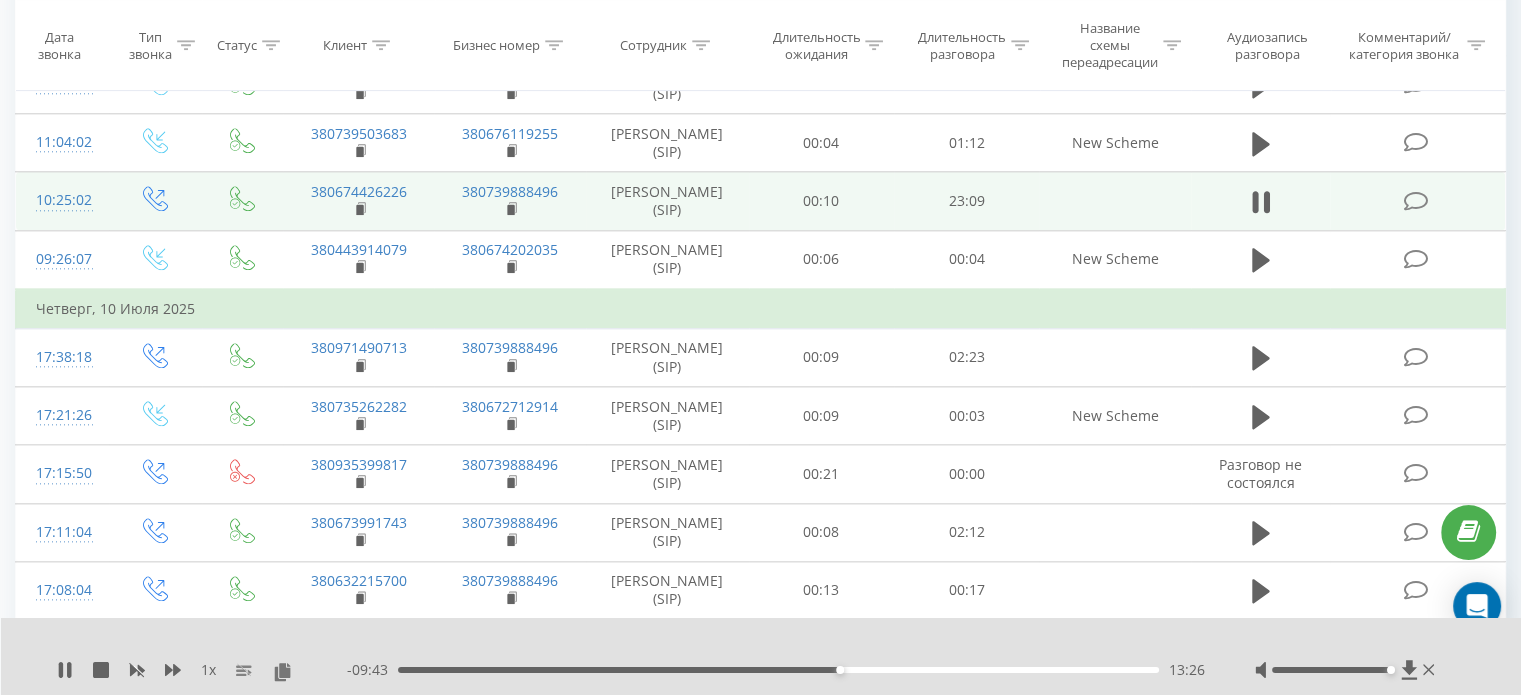 click on "13:26" at bounding box center [778, 670] 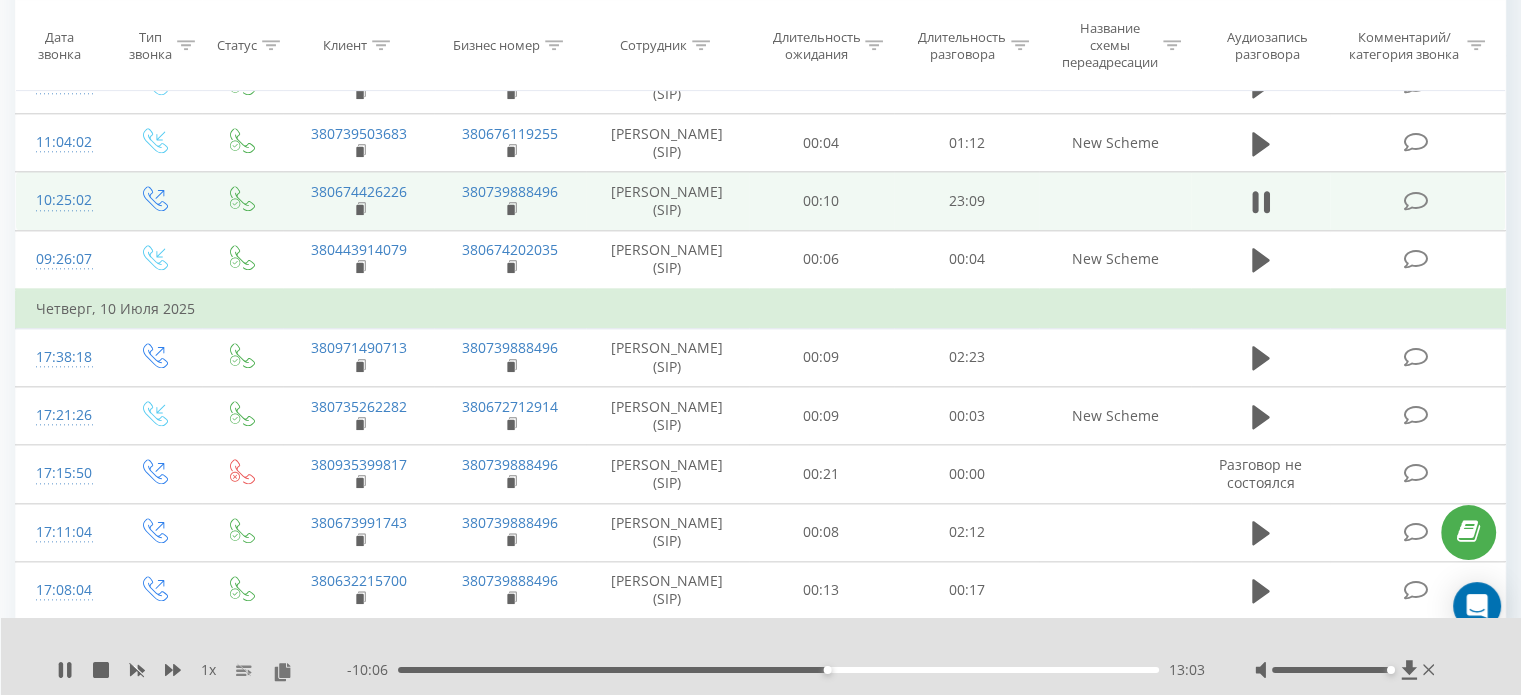 click on "13:03" at bounding box center (778, 670) 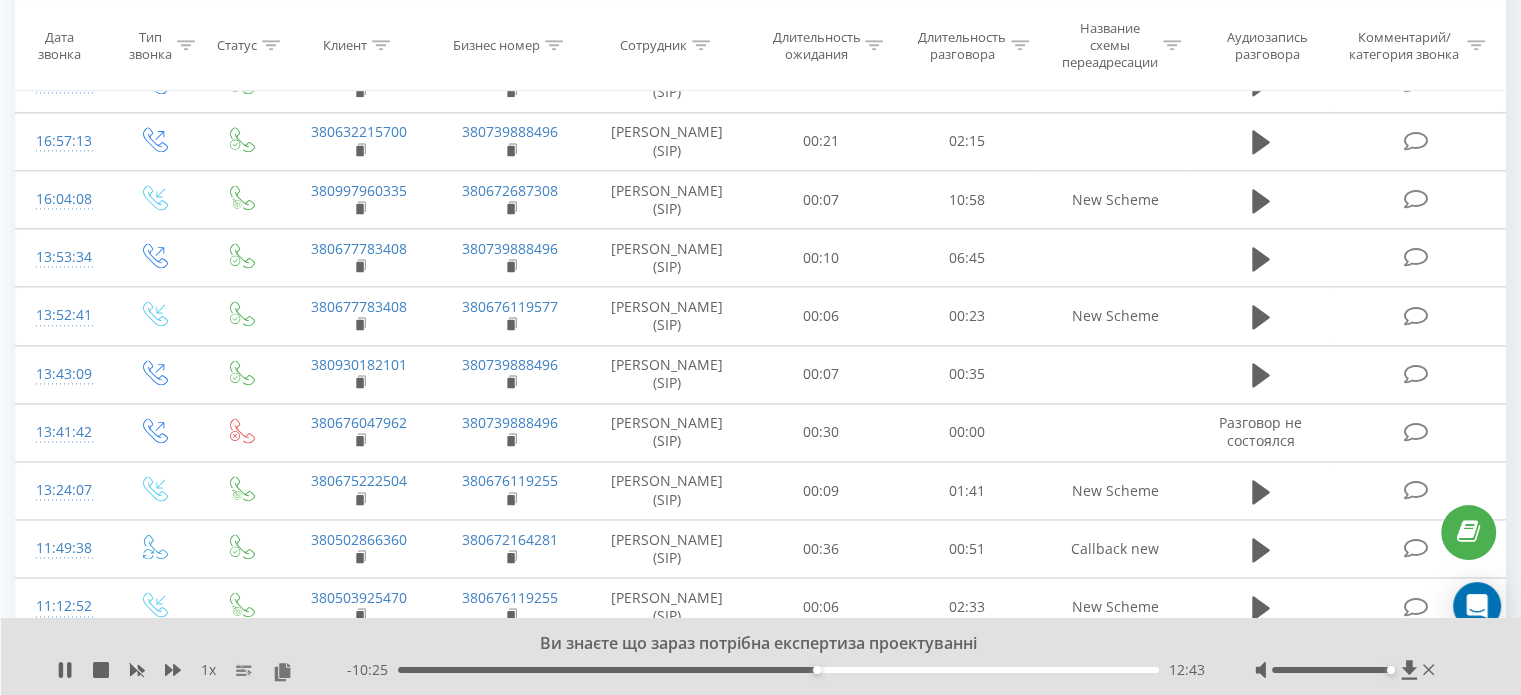 scroll, scrollTop: 2808, scrollLeft: 0, axis: vertical 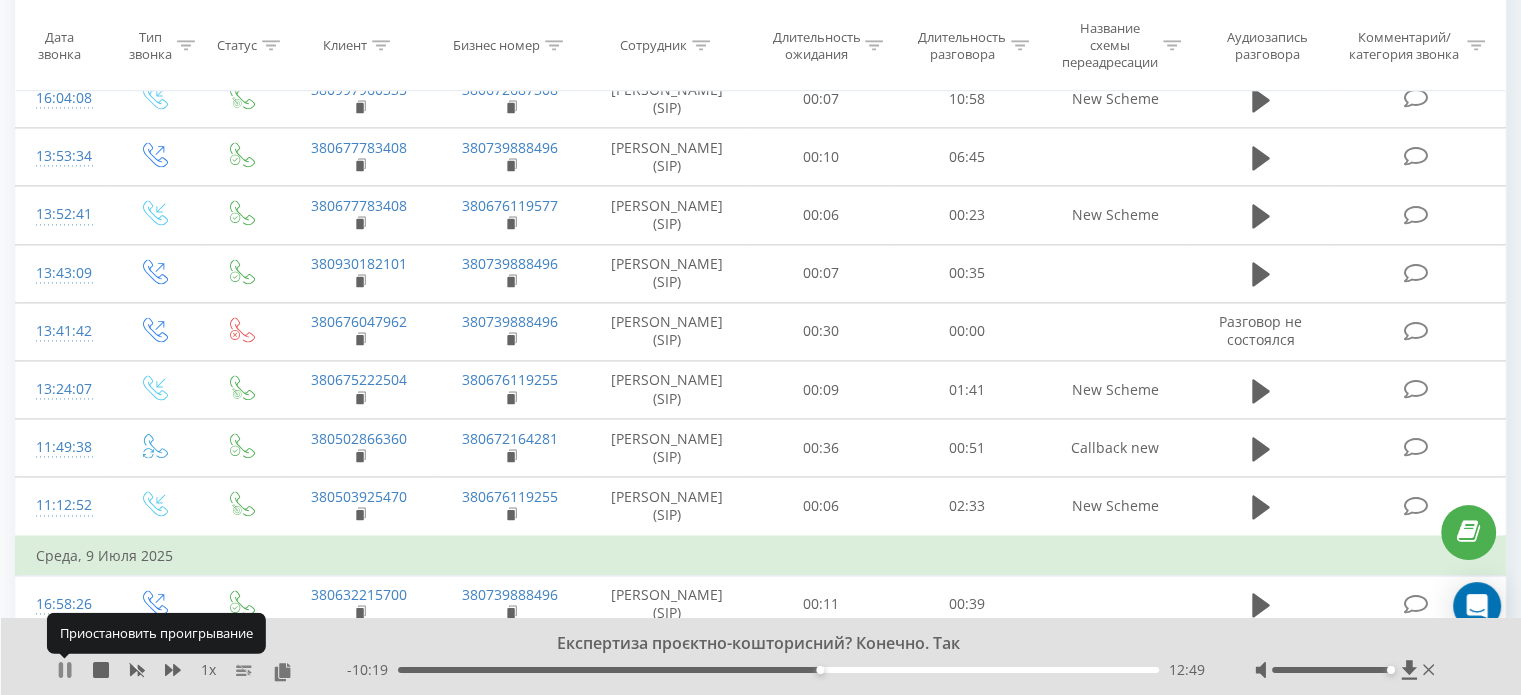 click 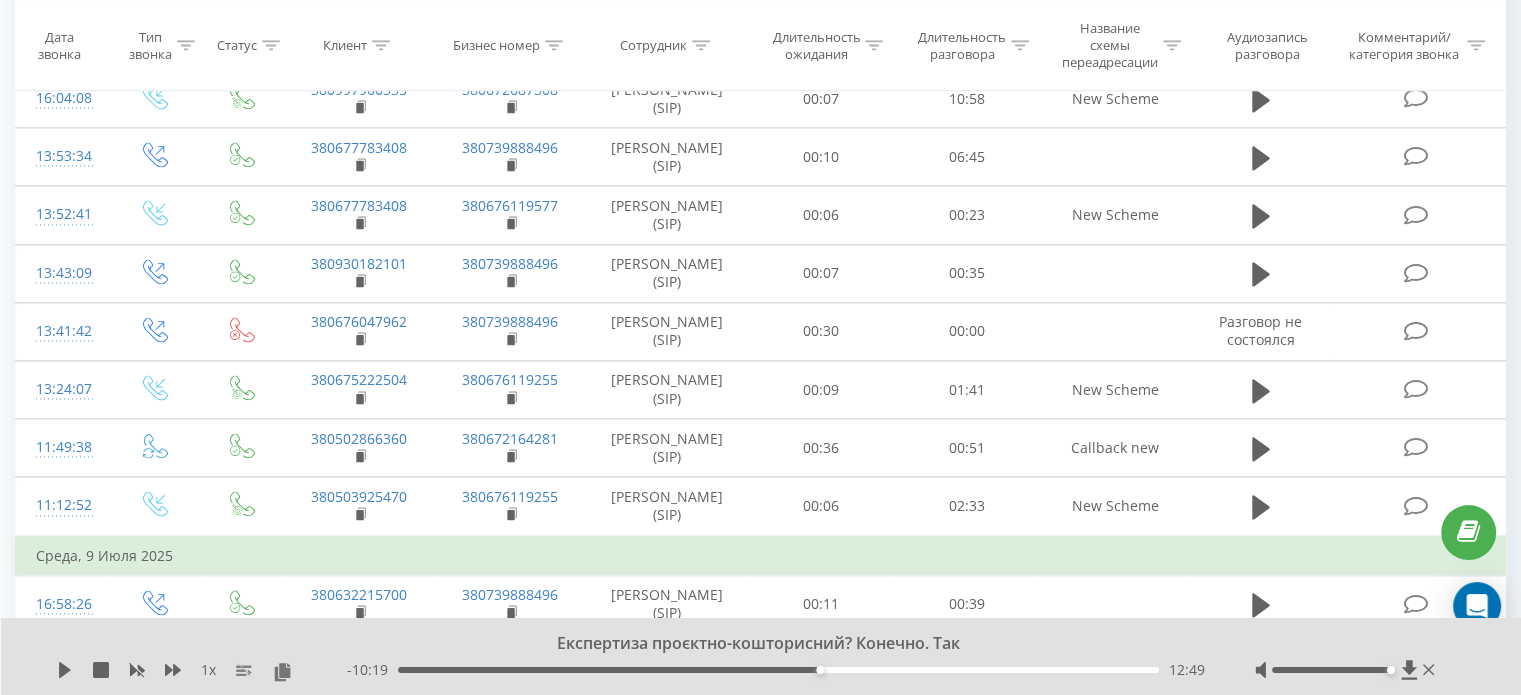 click 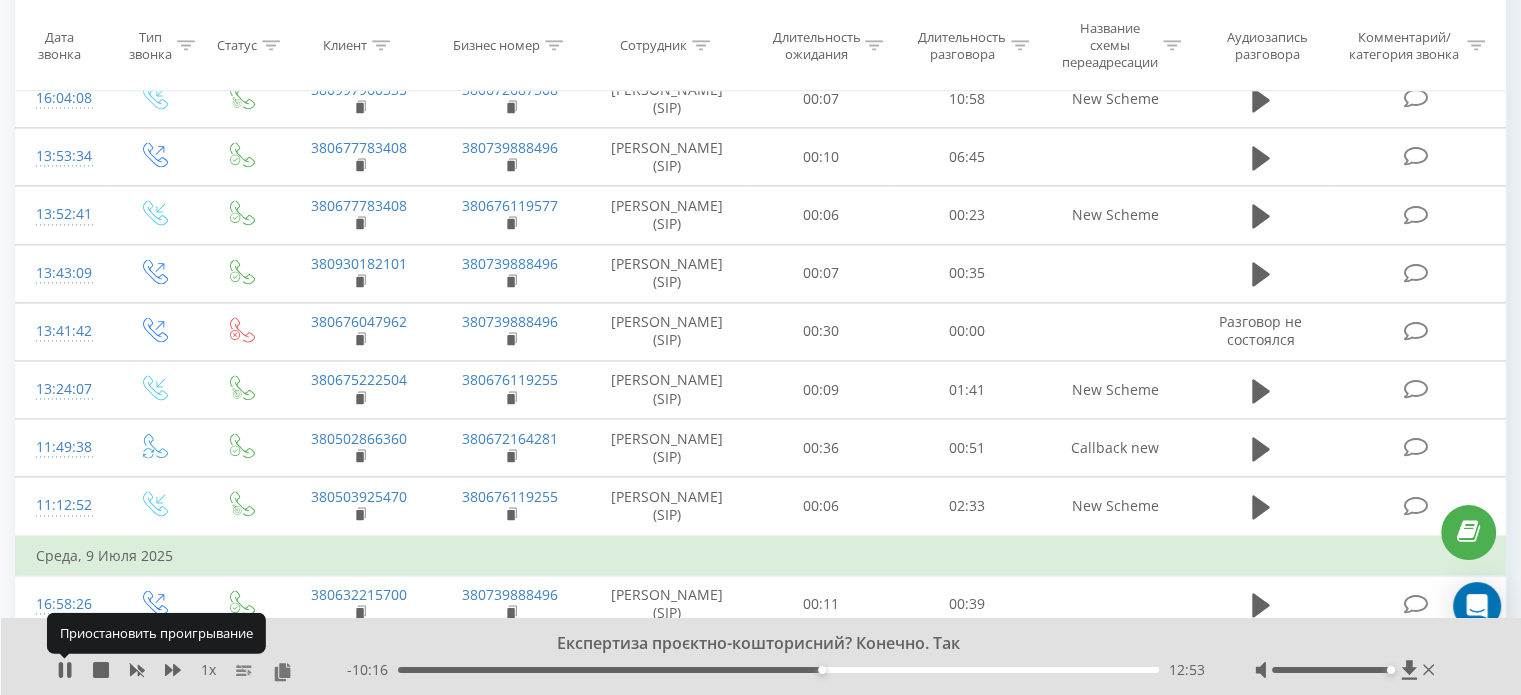 click 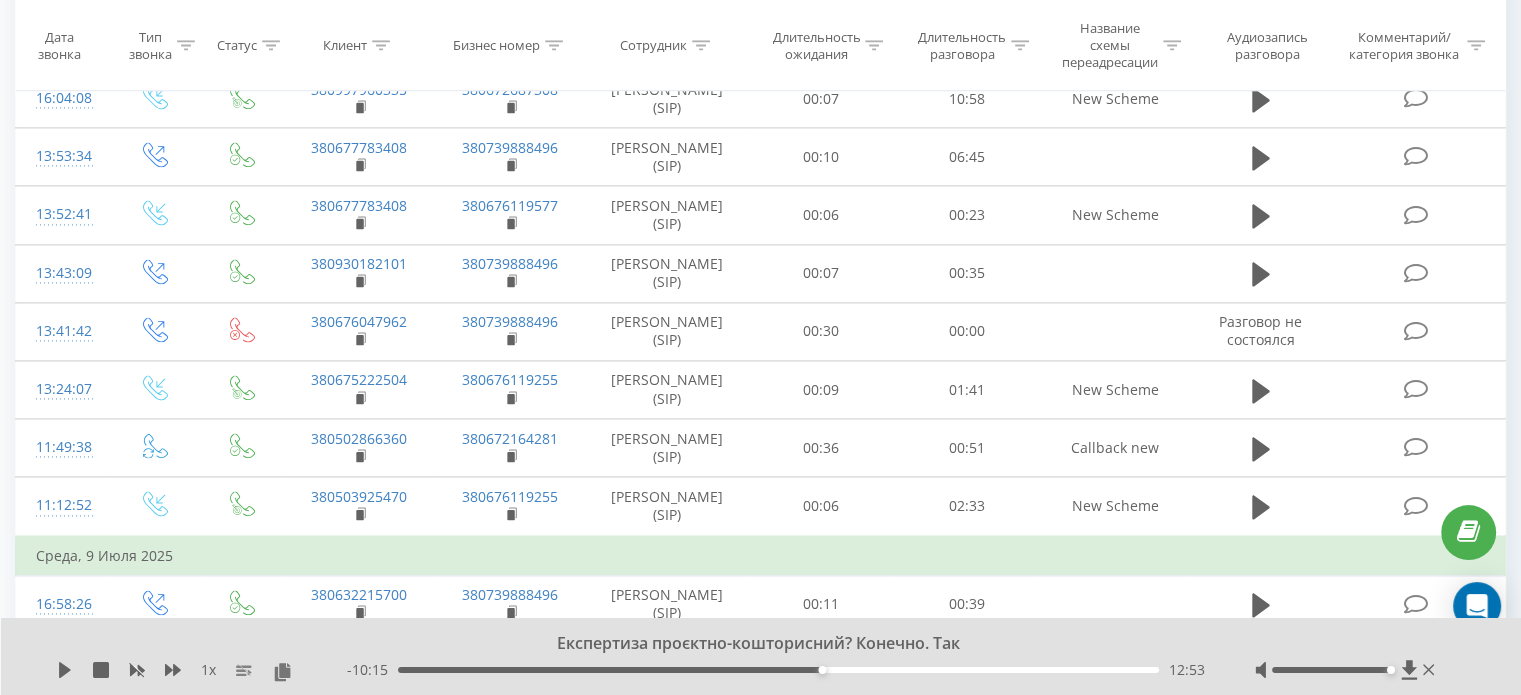 scroll, scrollTop: 3416, scrollLeft: 0, axis: vertical 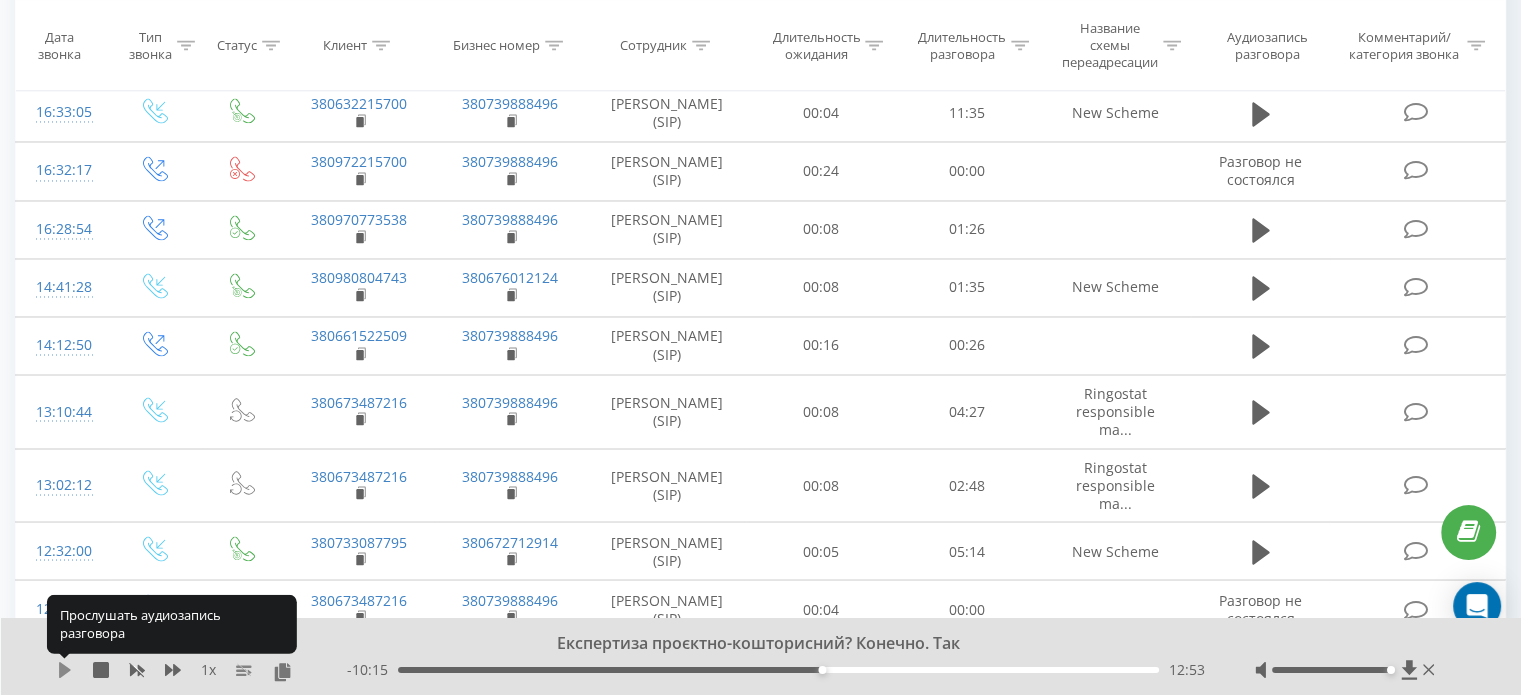 click 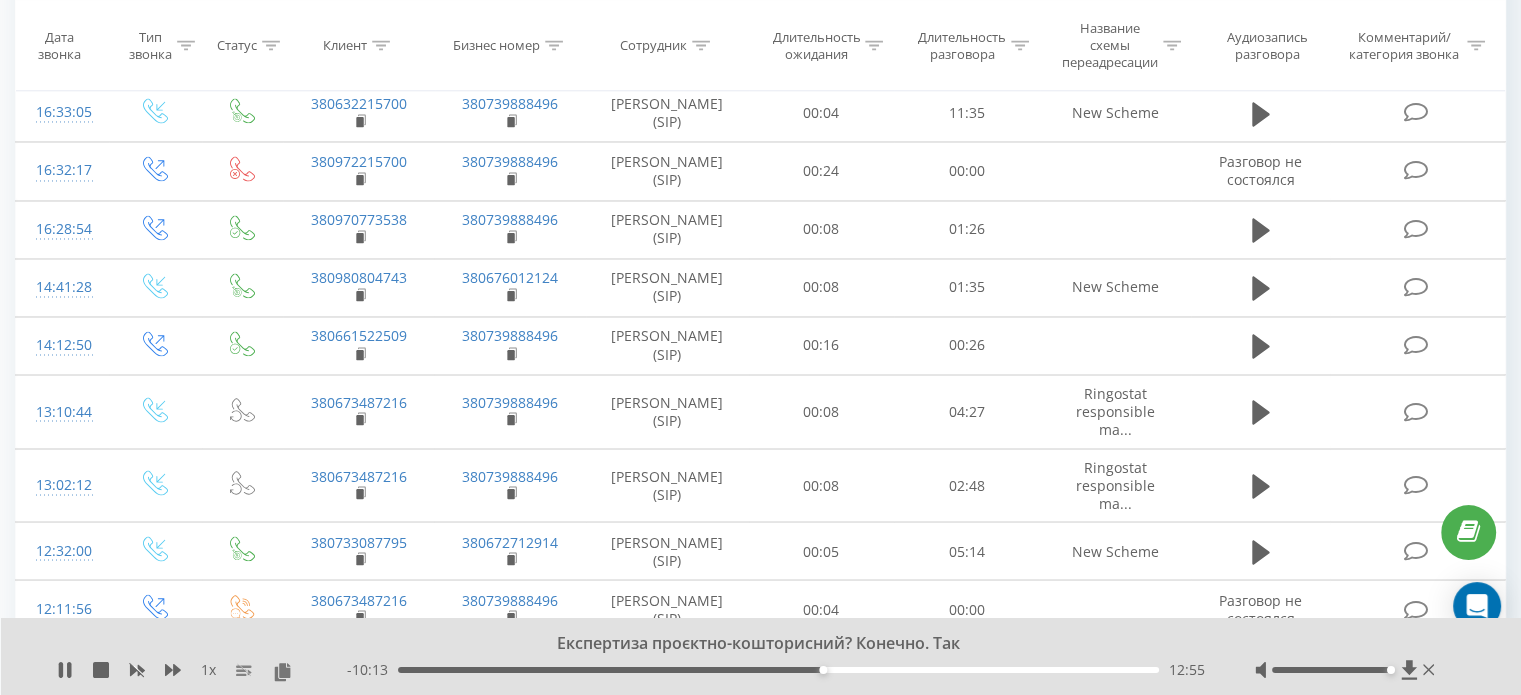 click on "12:55" at bounding box center [778, 670] 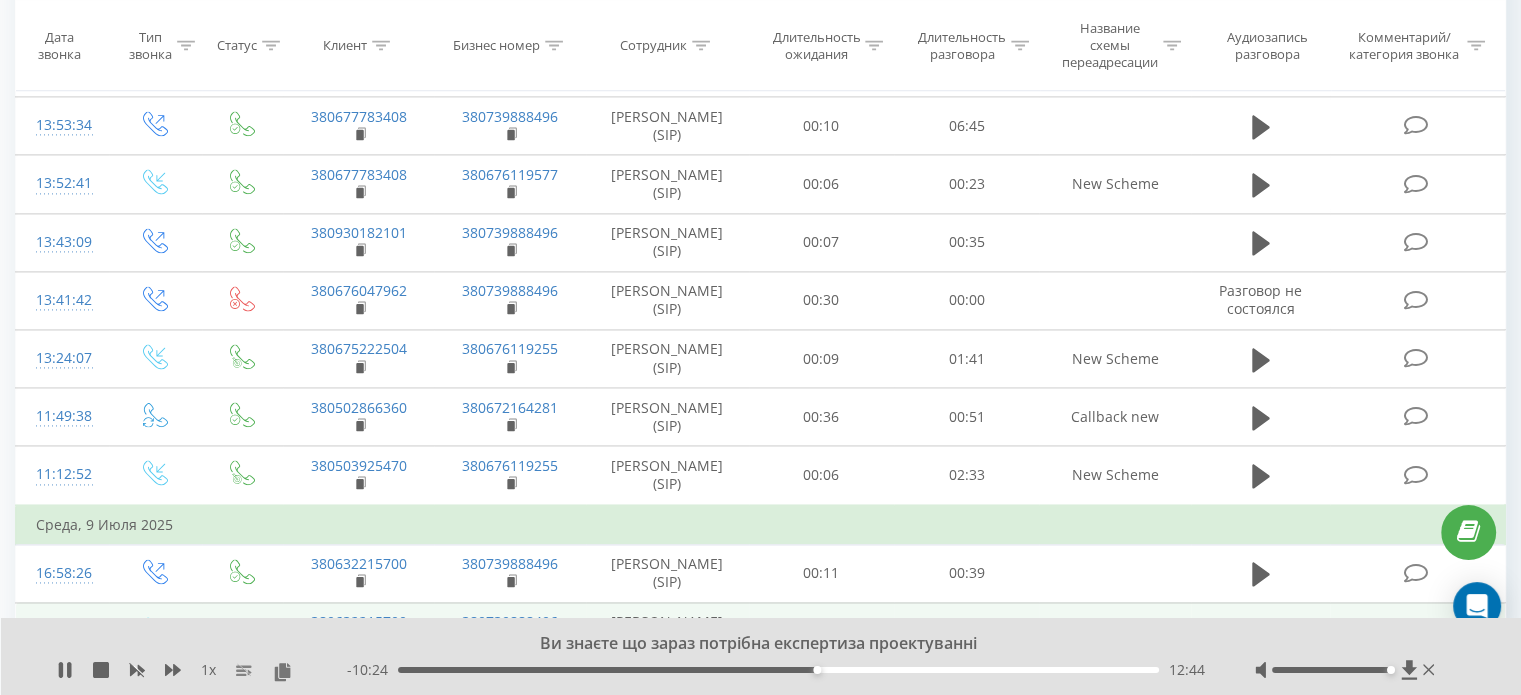 scroll, scrollTop: 2816, scrollLeft: 0, axis: vertical 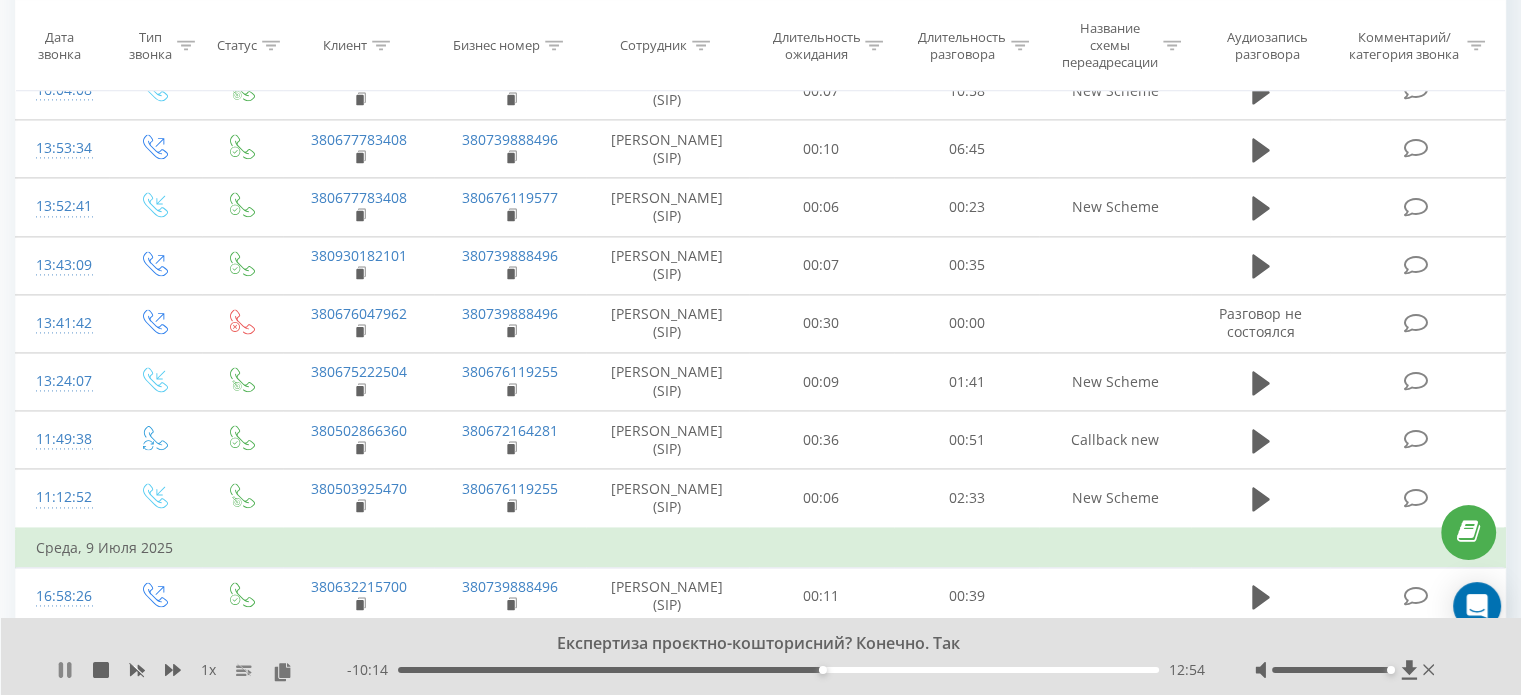click 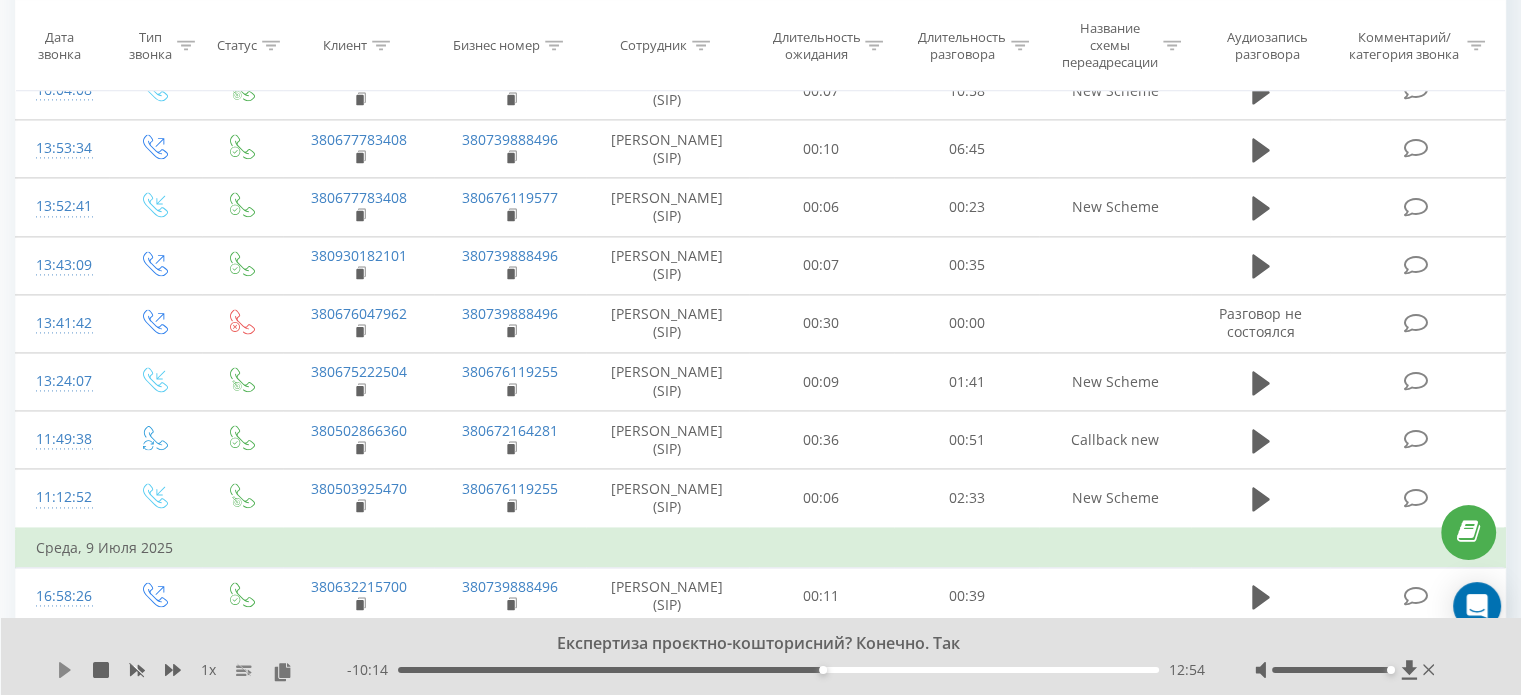 click 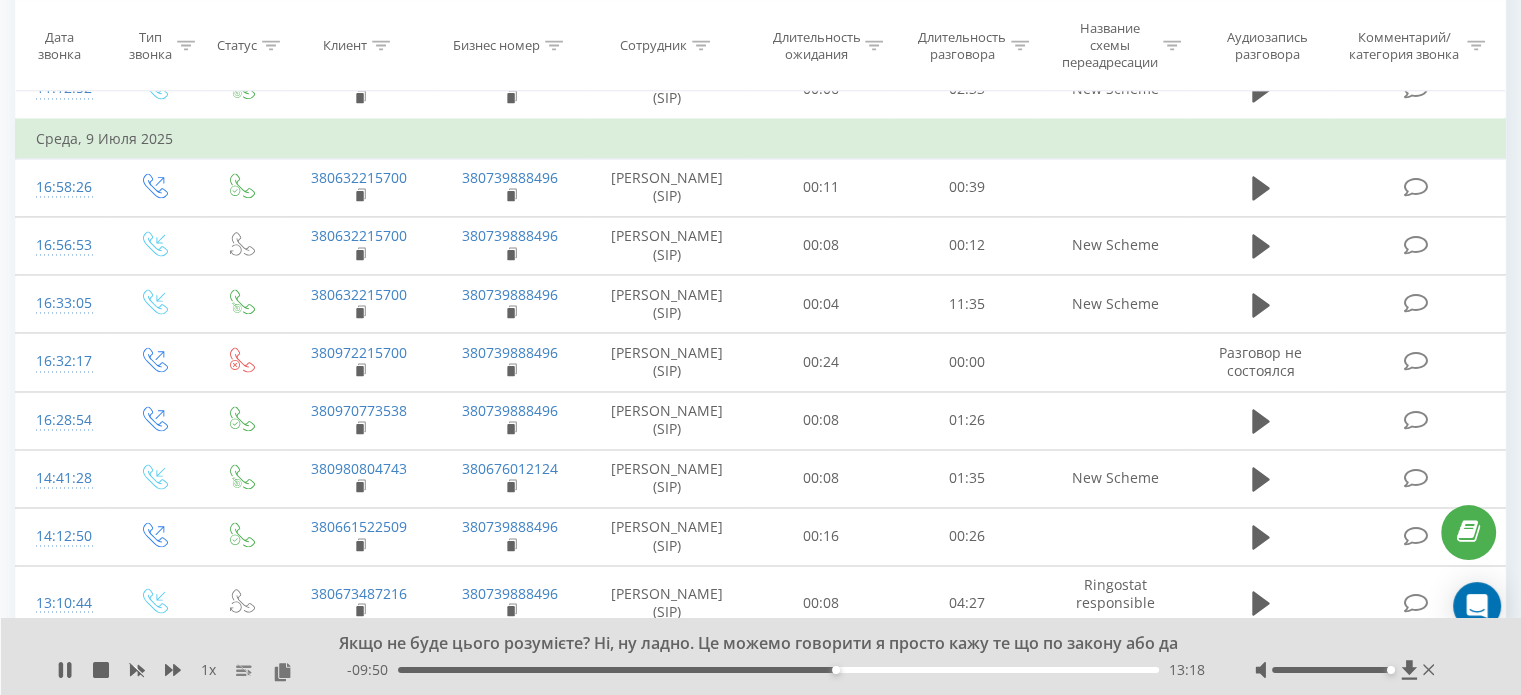 scroll, scrollTop: 3224, scrollLeft: 0, axis: vertical 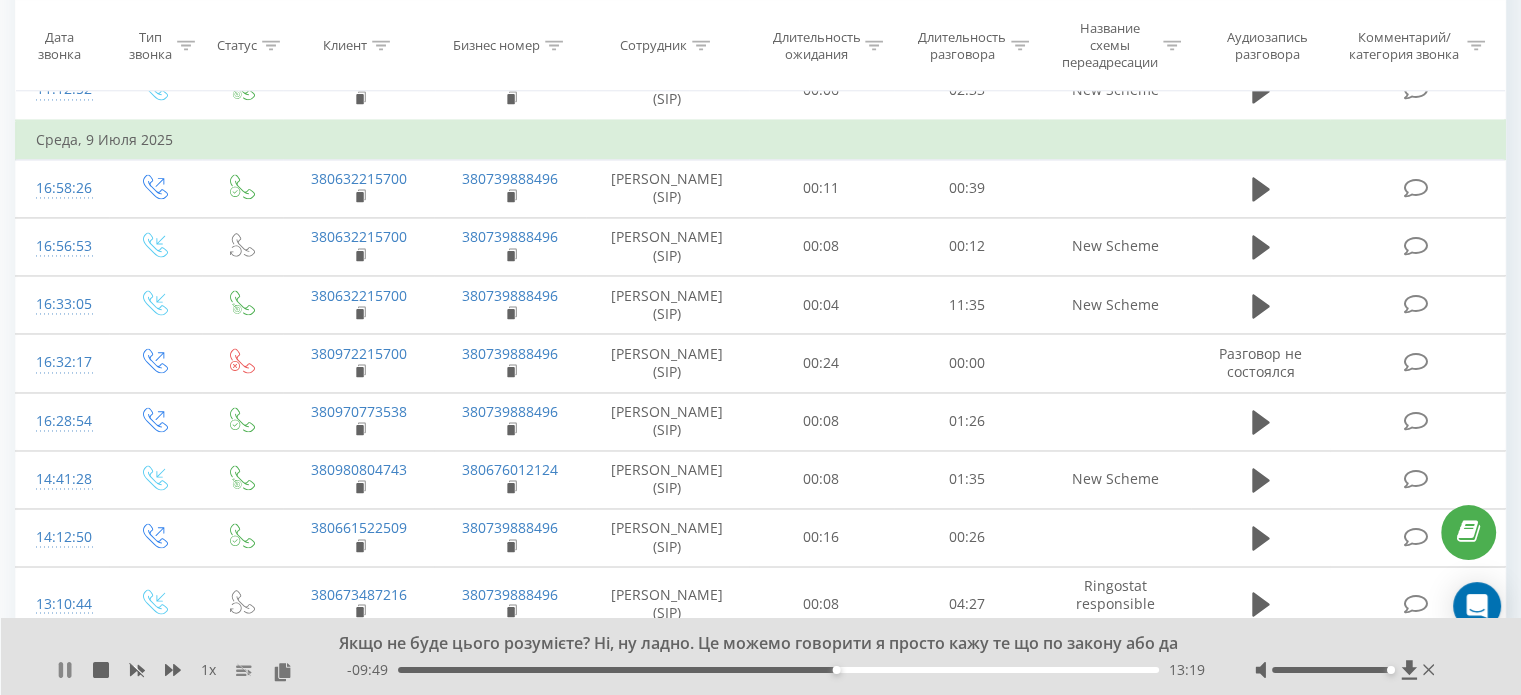 click 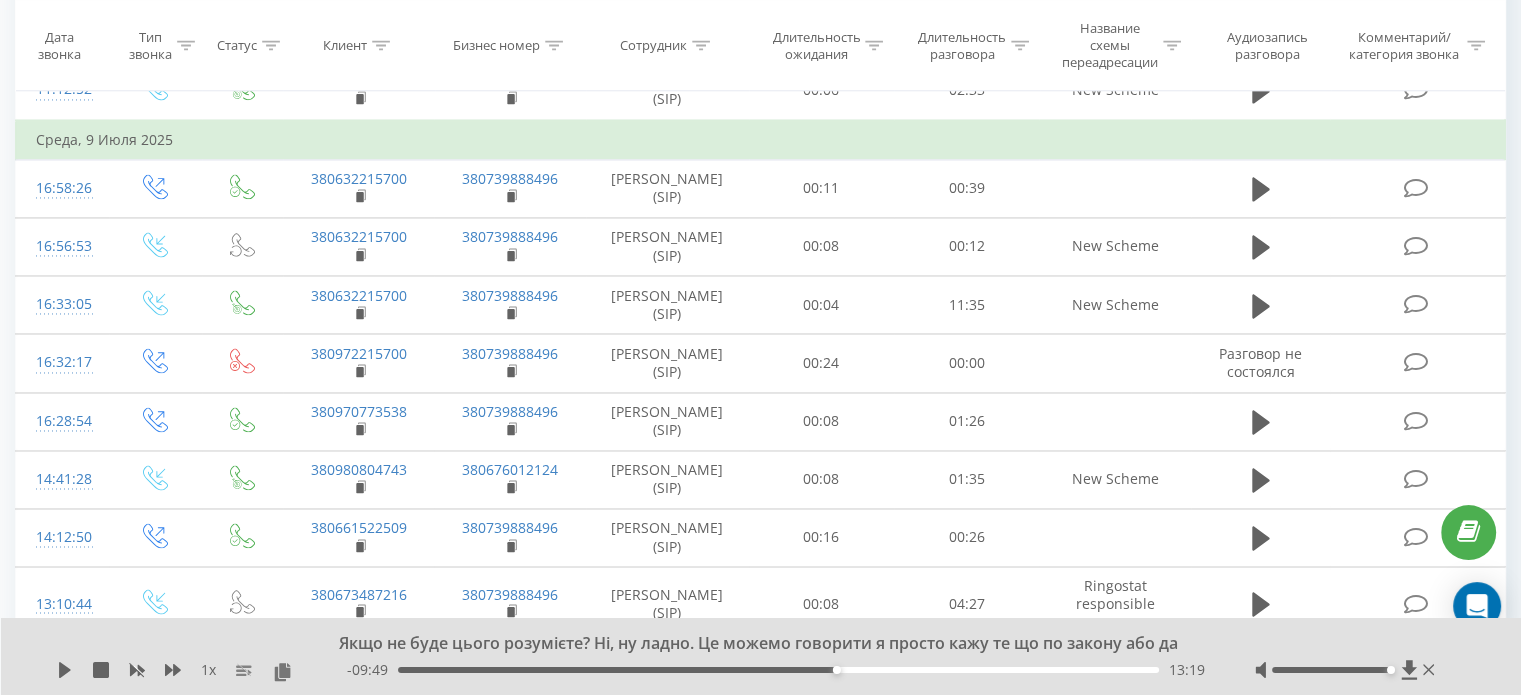 click on "Якщо не буде цього розумієте? Ні, ну ладно. Це можемо говорити я просто кажу те що по закону або да   1 x  - 09:49 13:19   13:19" at bounding box center (761, 656) 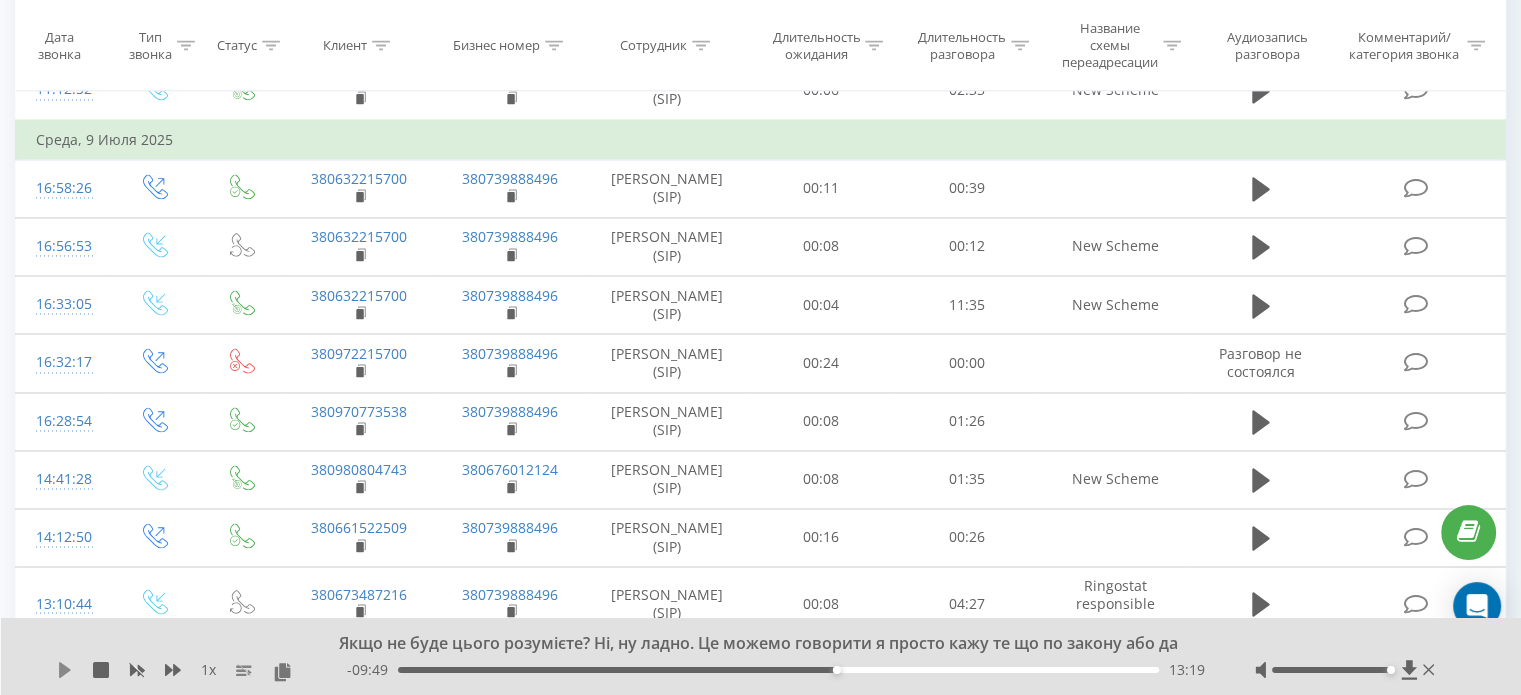 click 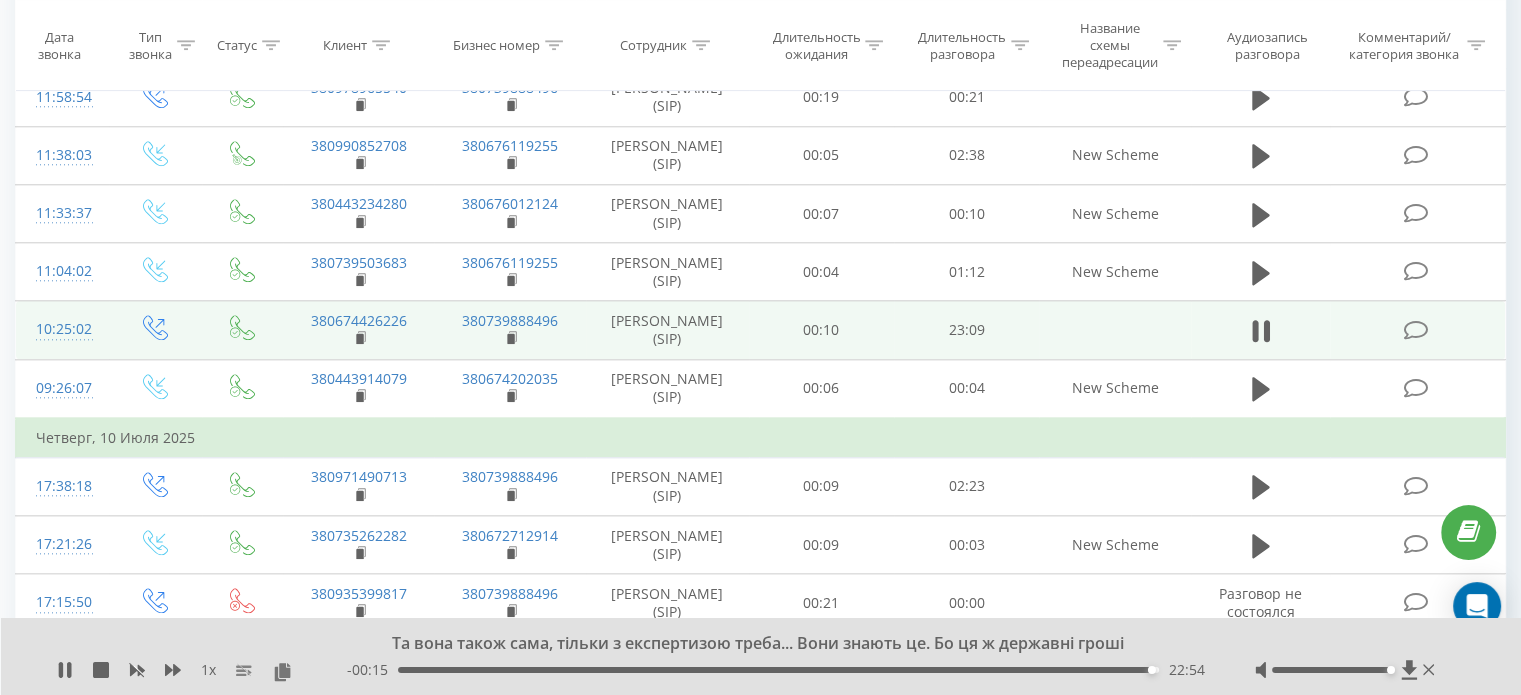 scroll, scrollTop: 2224, scrollLeft: 0, axis: vertical 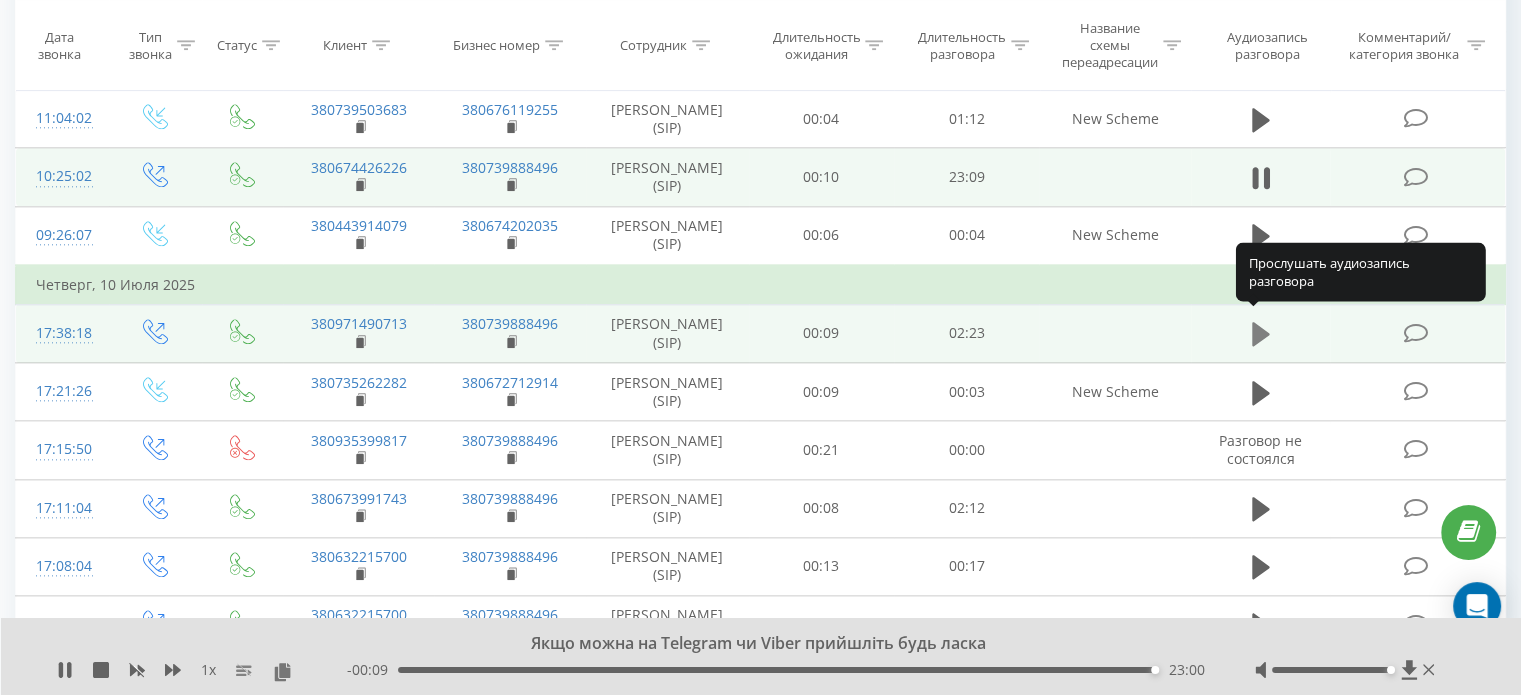 click at bounding box center (1261, 334) 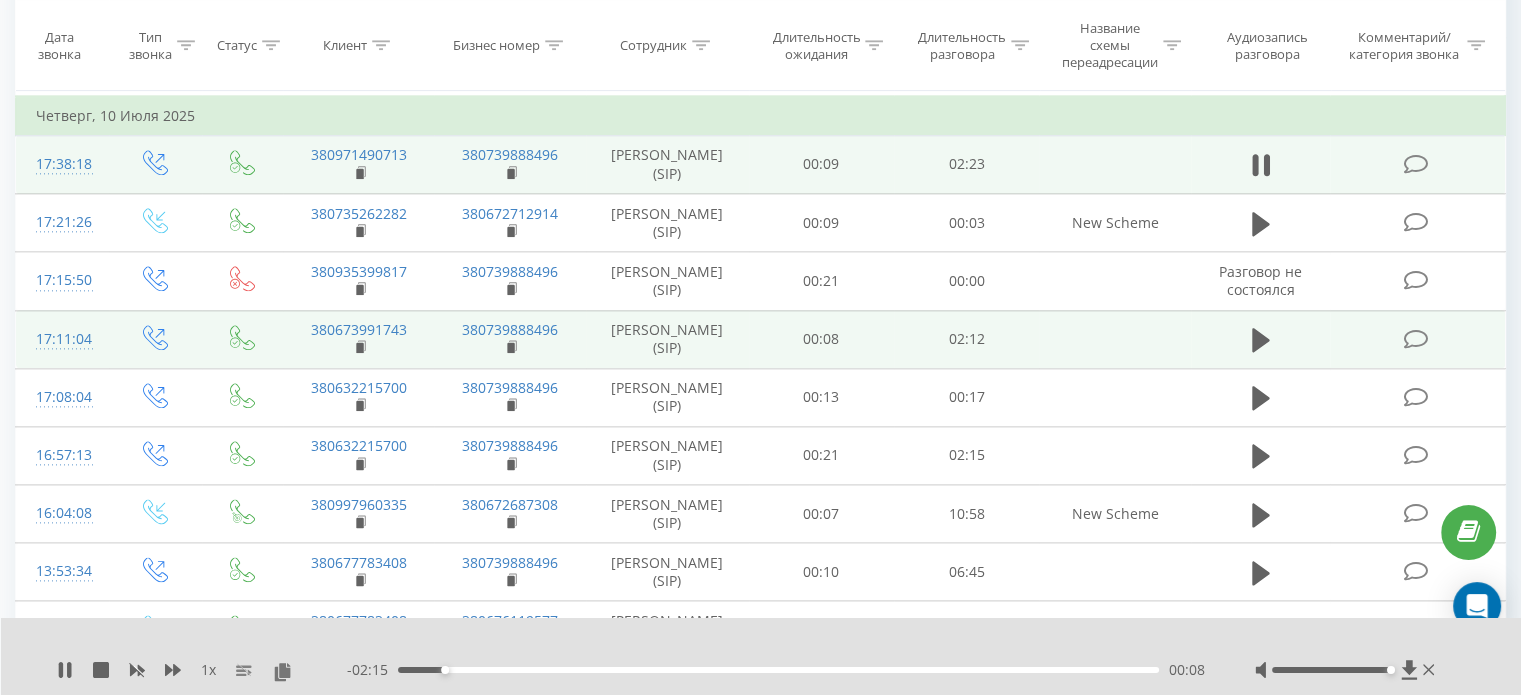 scroll, scrollTop: 2424, scrollLeft: 0, axis: vertical 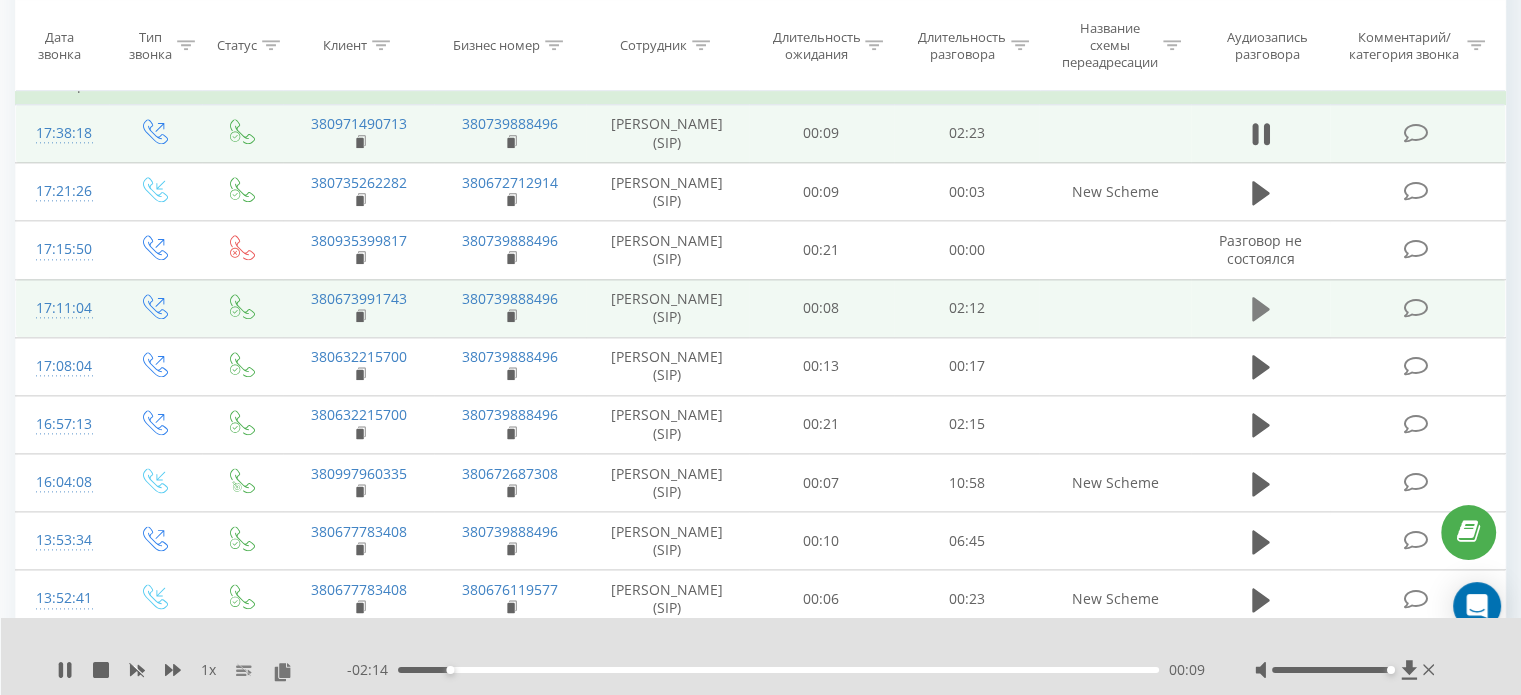click 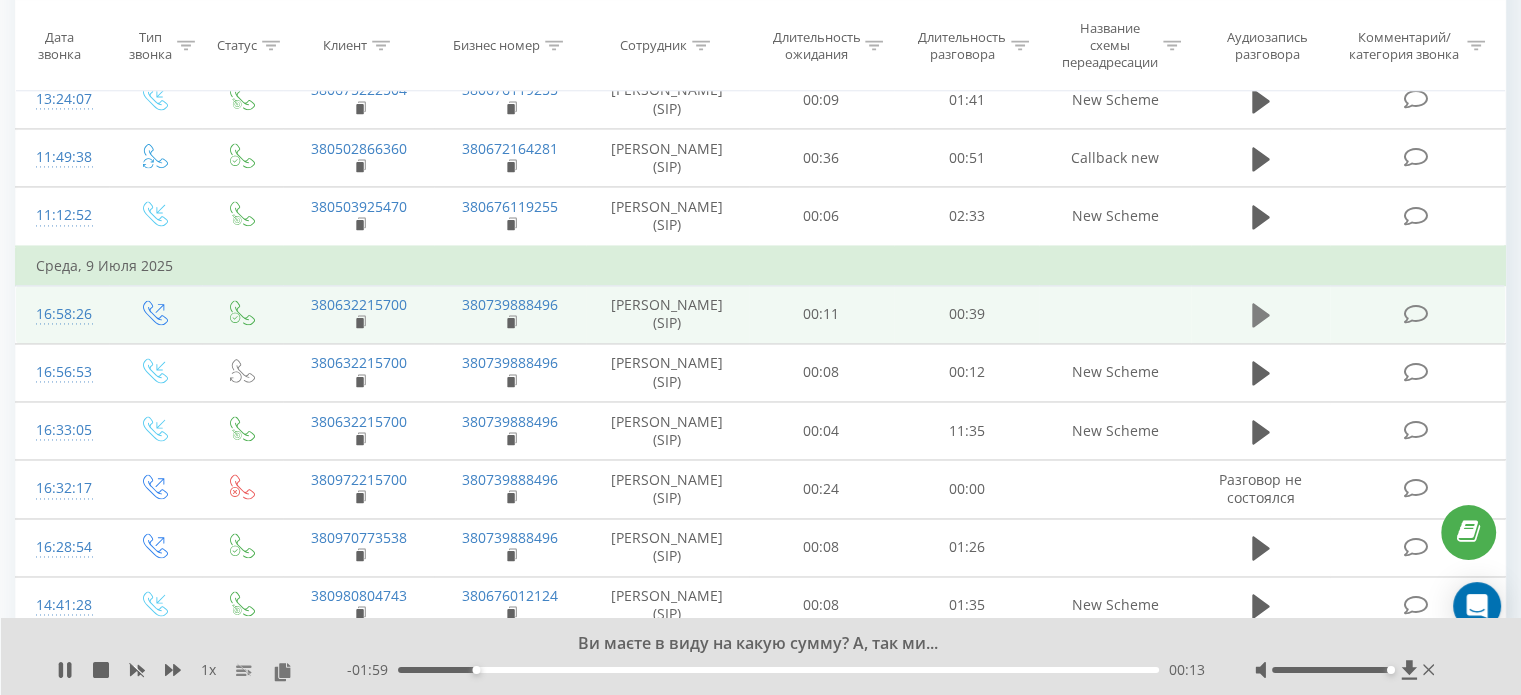 scroll, scrollTop: 3124, scrollLeft: 0, axis: vertical 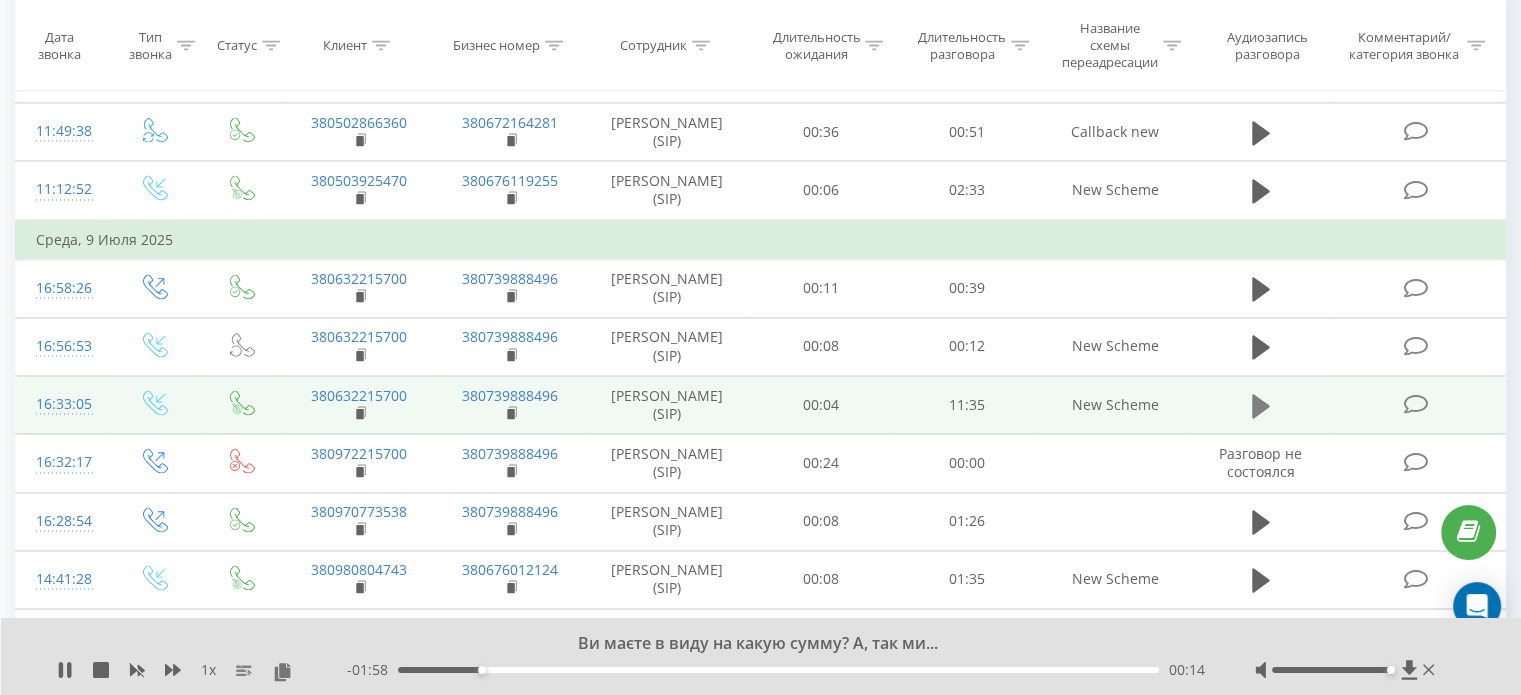 click 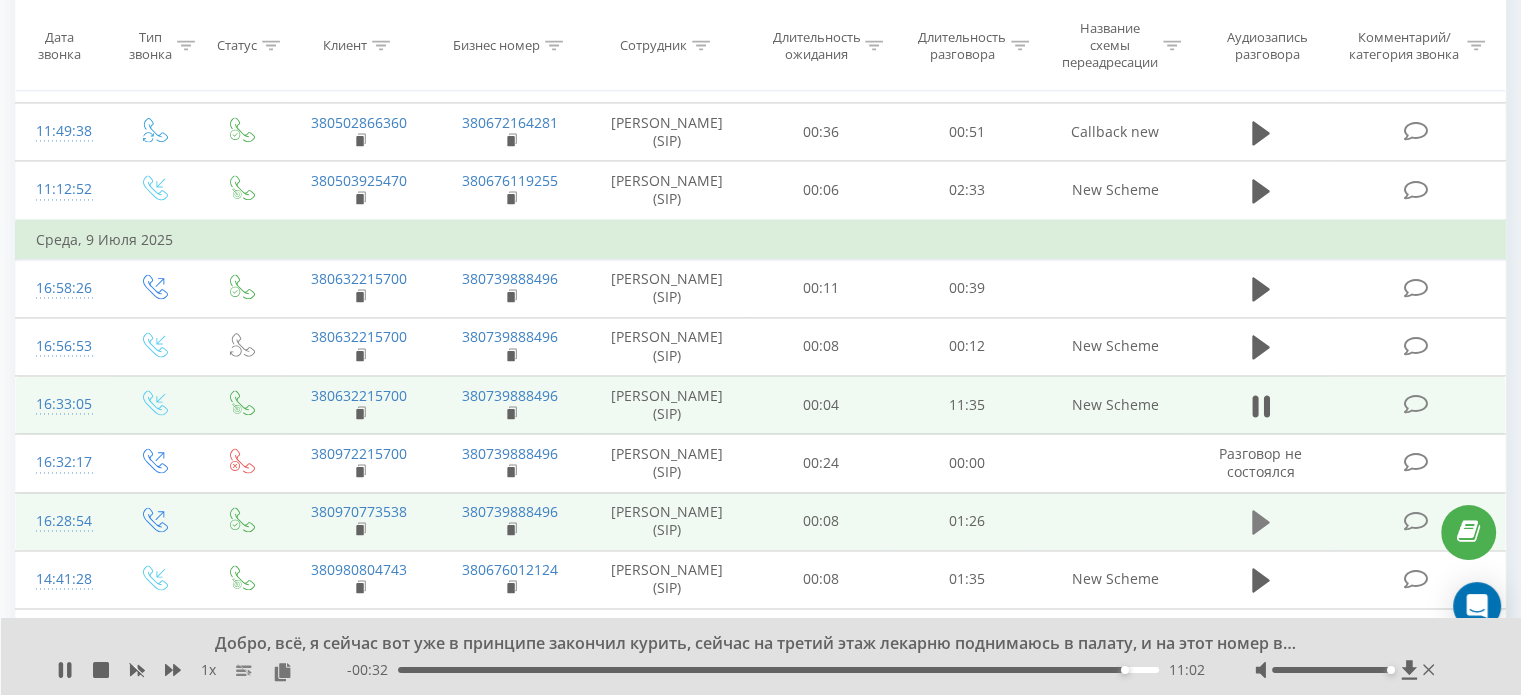 click 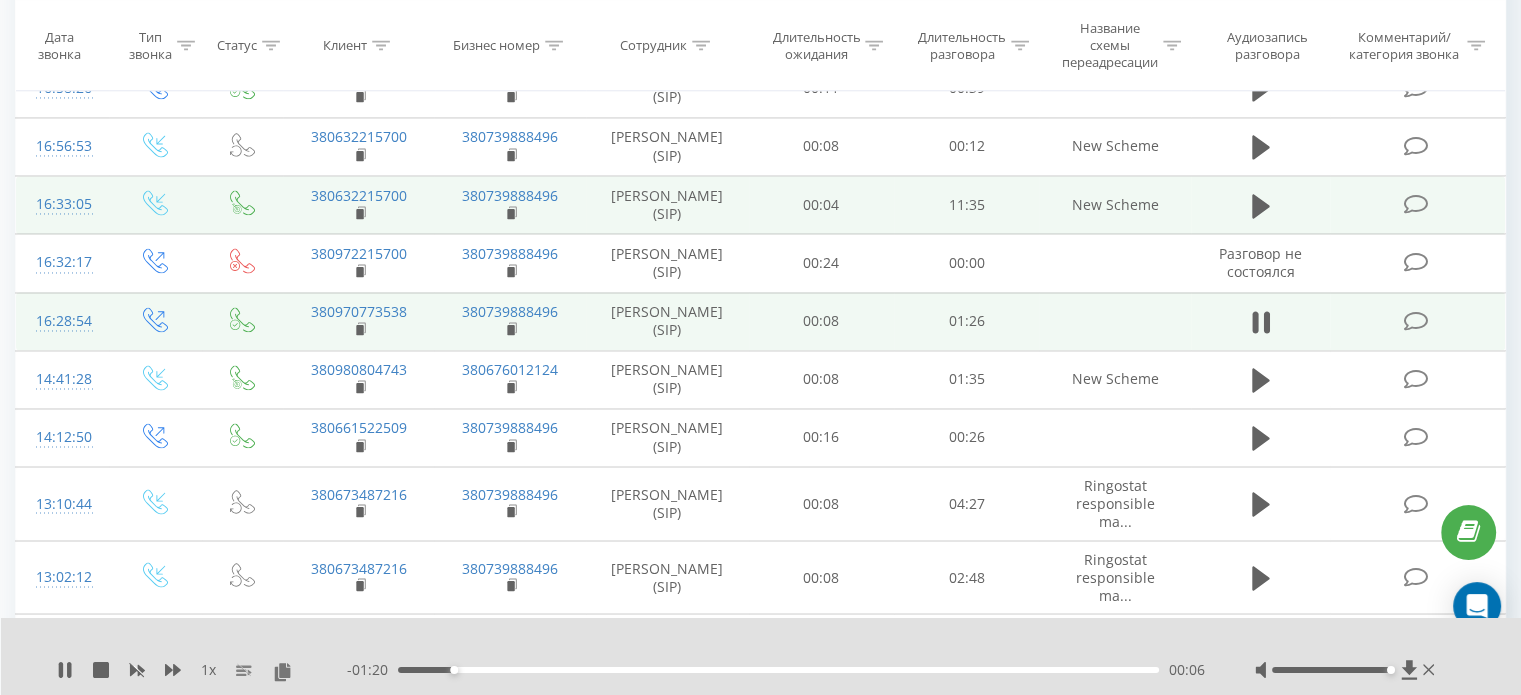 scroll, scrollTop: 3524, scrollLeft: 0, axis: vertical 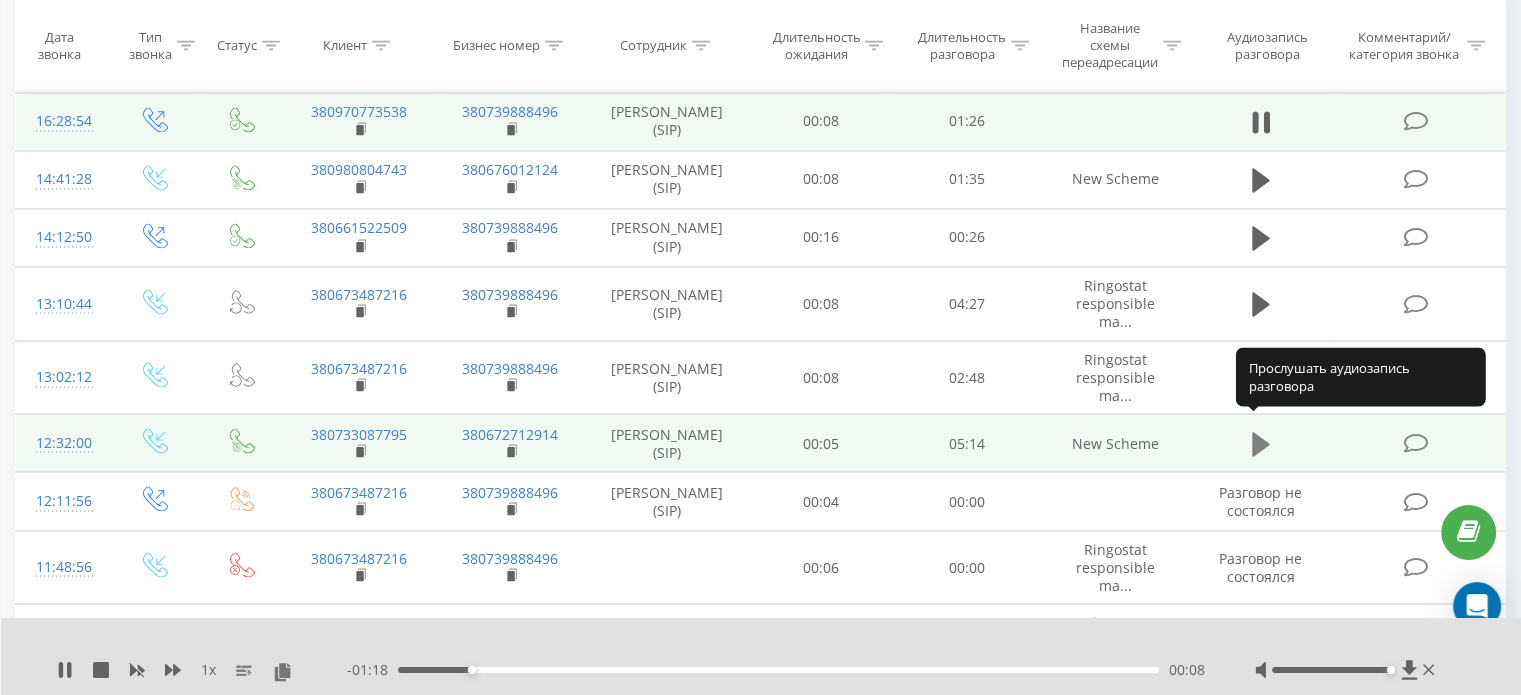 click 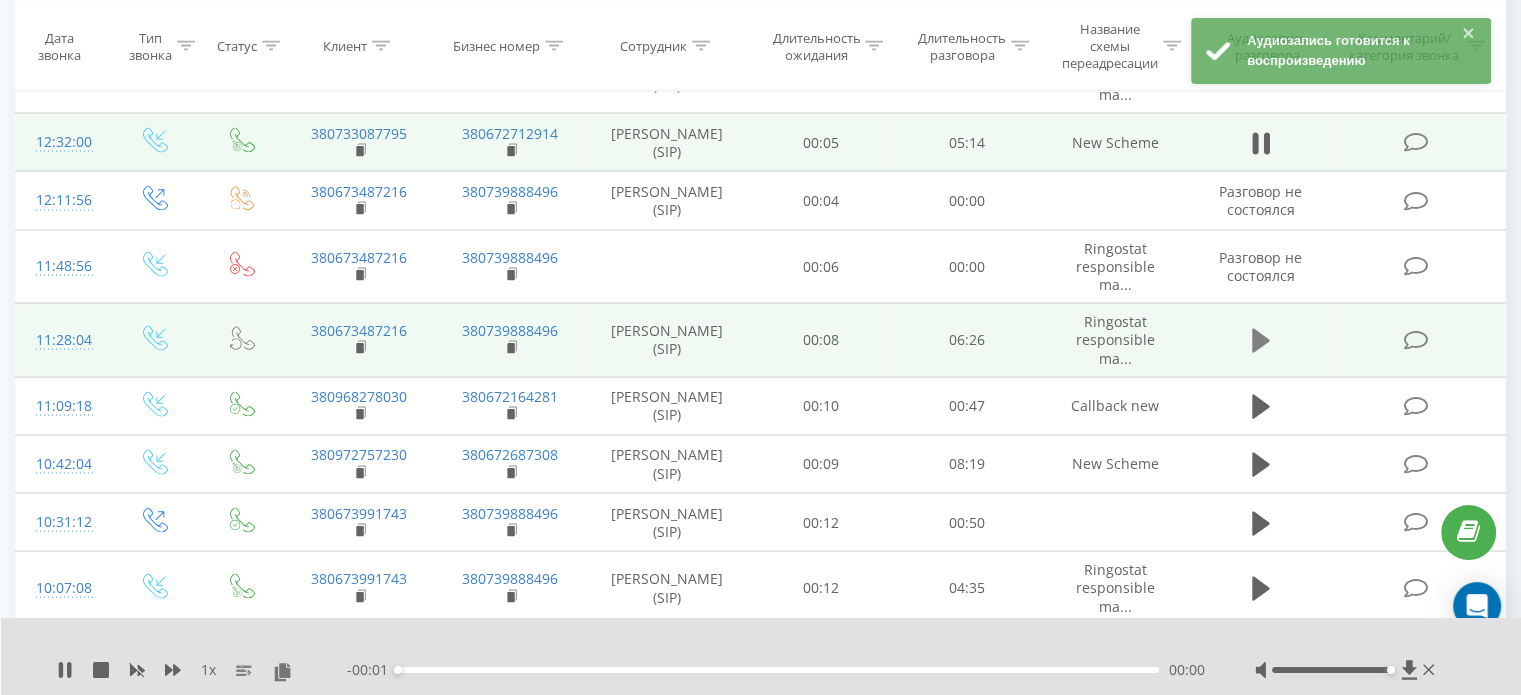 scroll, scrollTop: 3924, scrollLeft: 0, axis: vertical 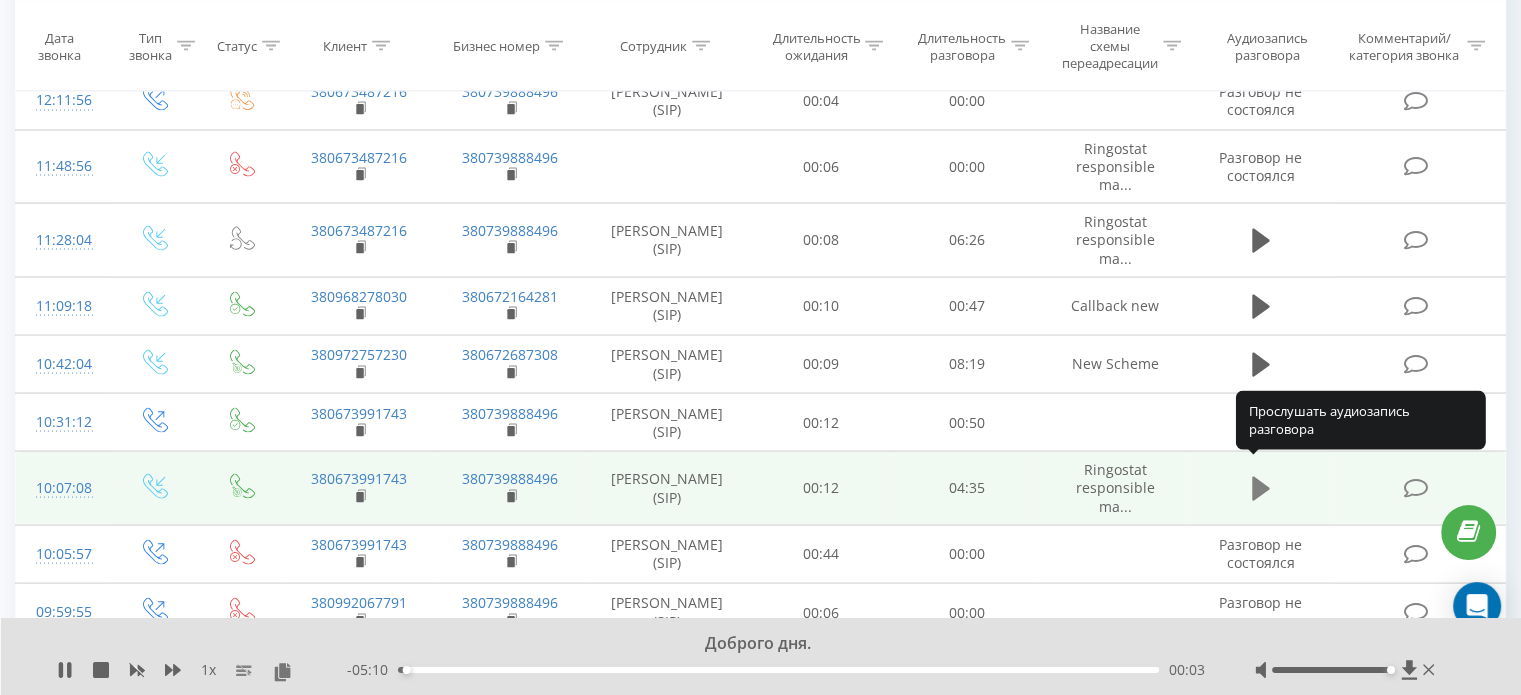 click 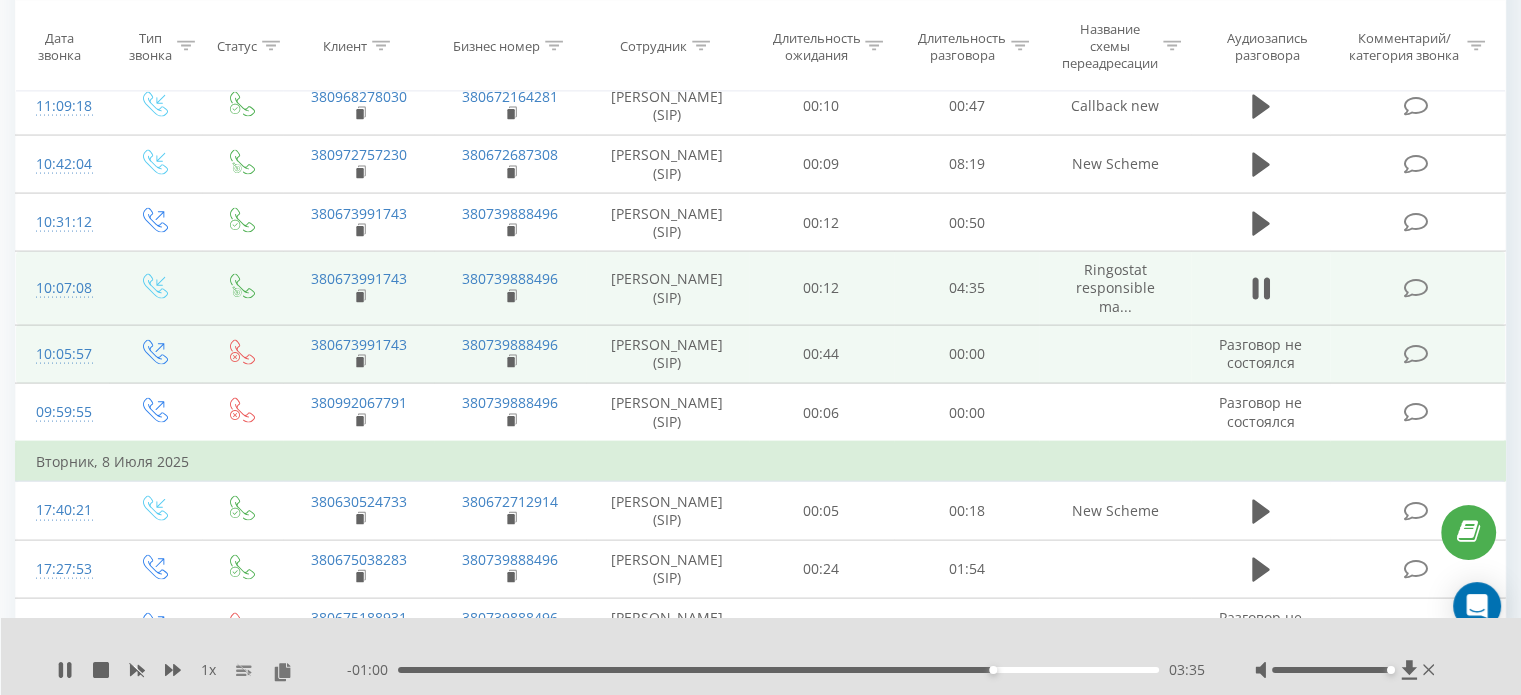 scroll, scrollTop: 4224, scrollLeft: 0, axis: vertical 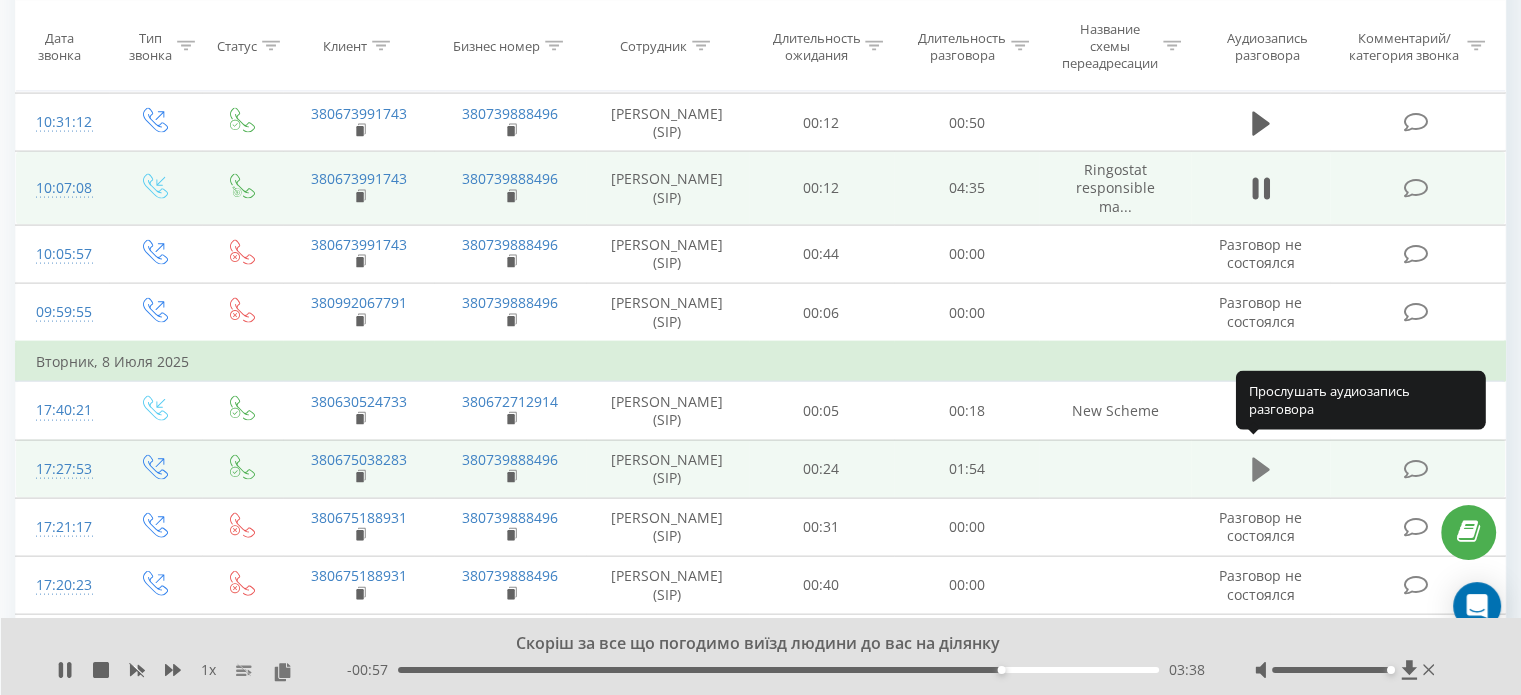 click 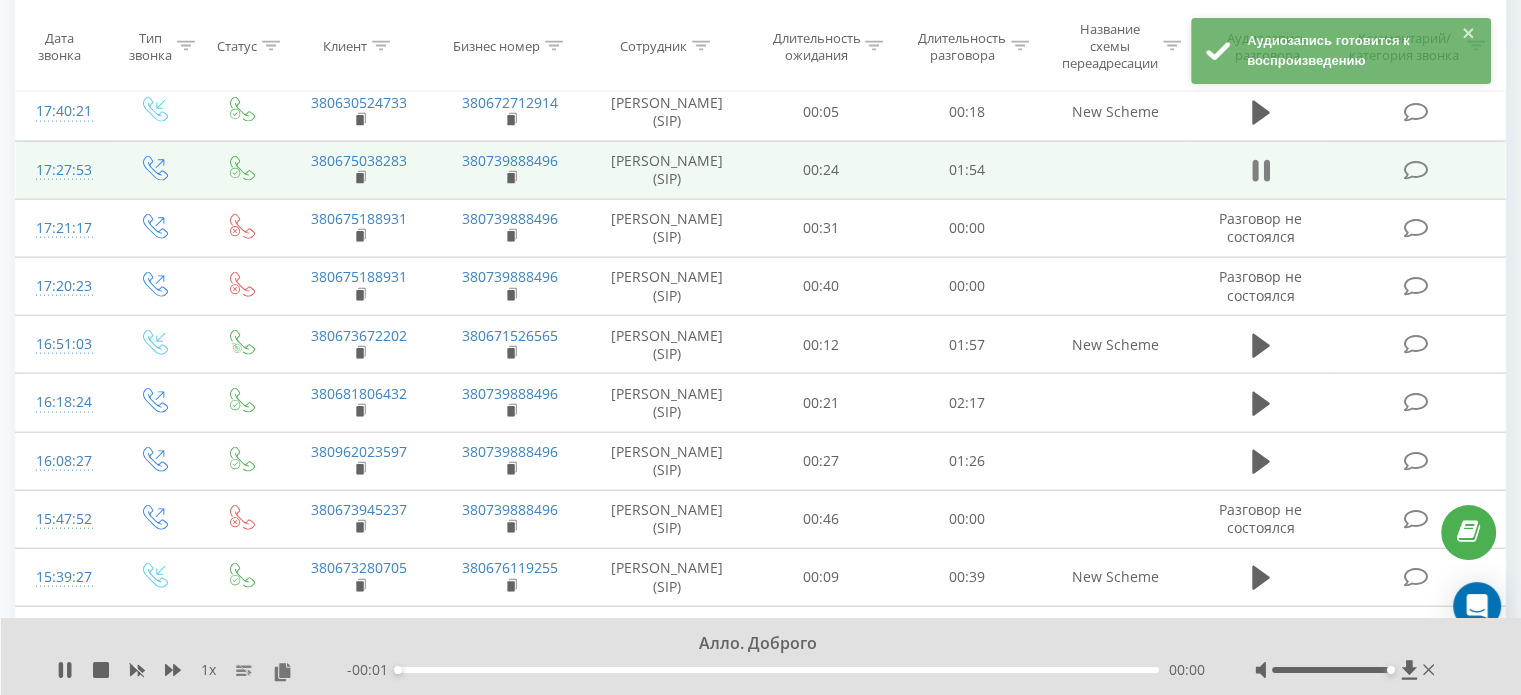 scroll, scrollTop: 4524, scrollLeft: 0, axis: vertical 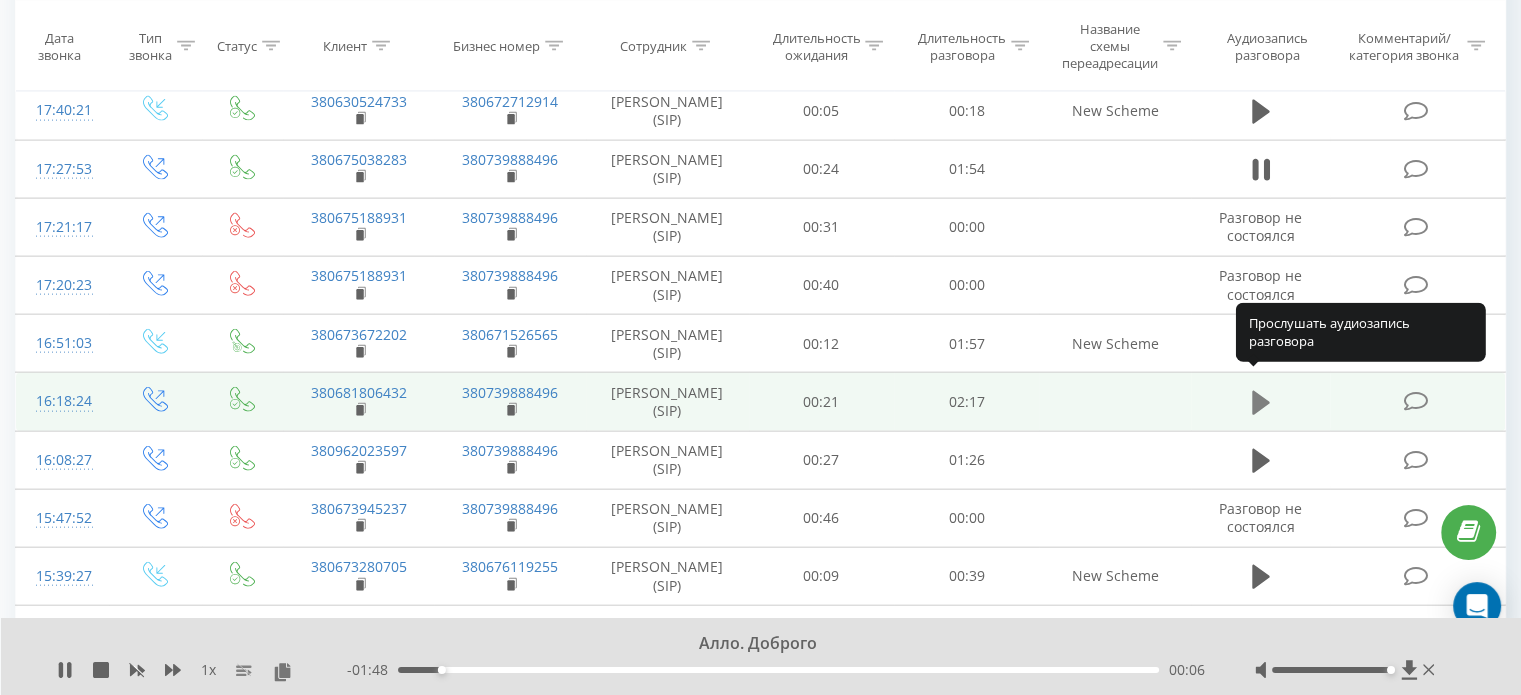 click 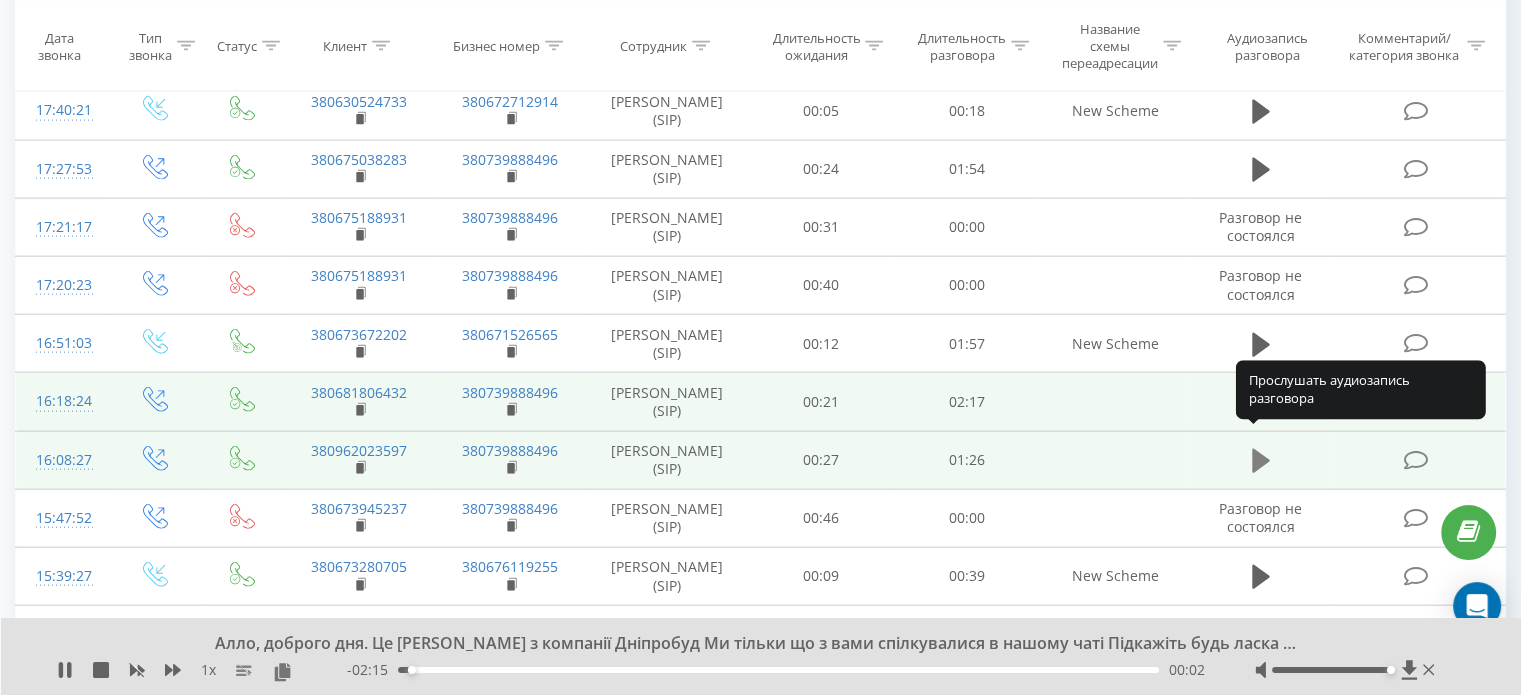 click 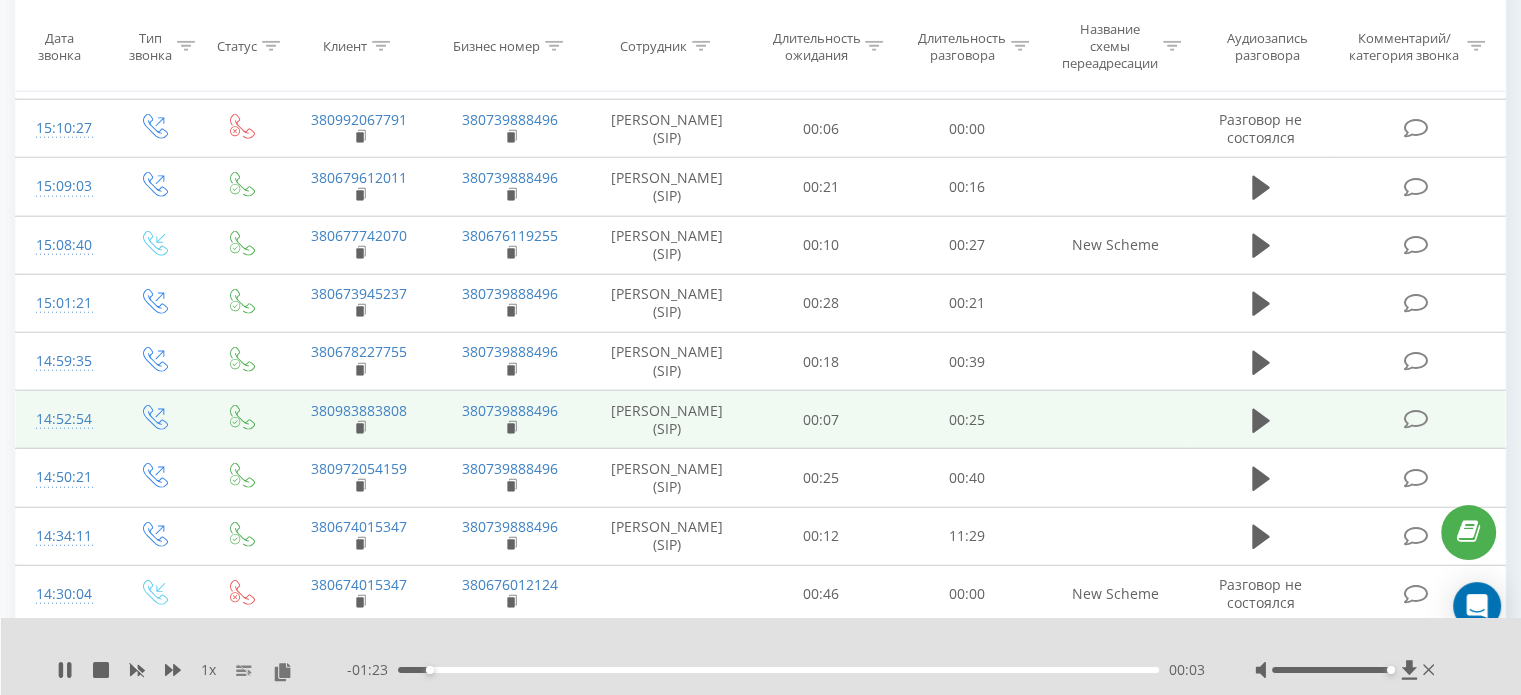 scroll, scrollTop: 5224, scrollLeft: 0, axis: vertical 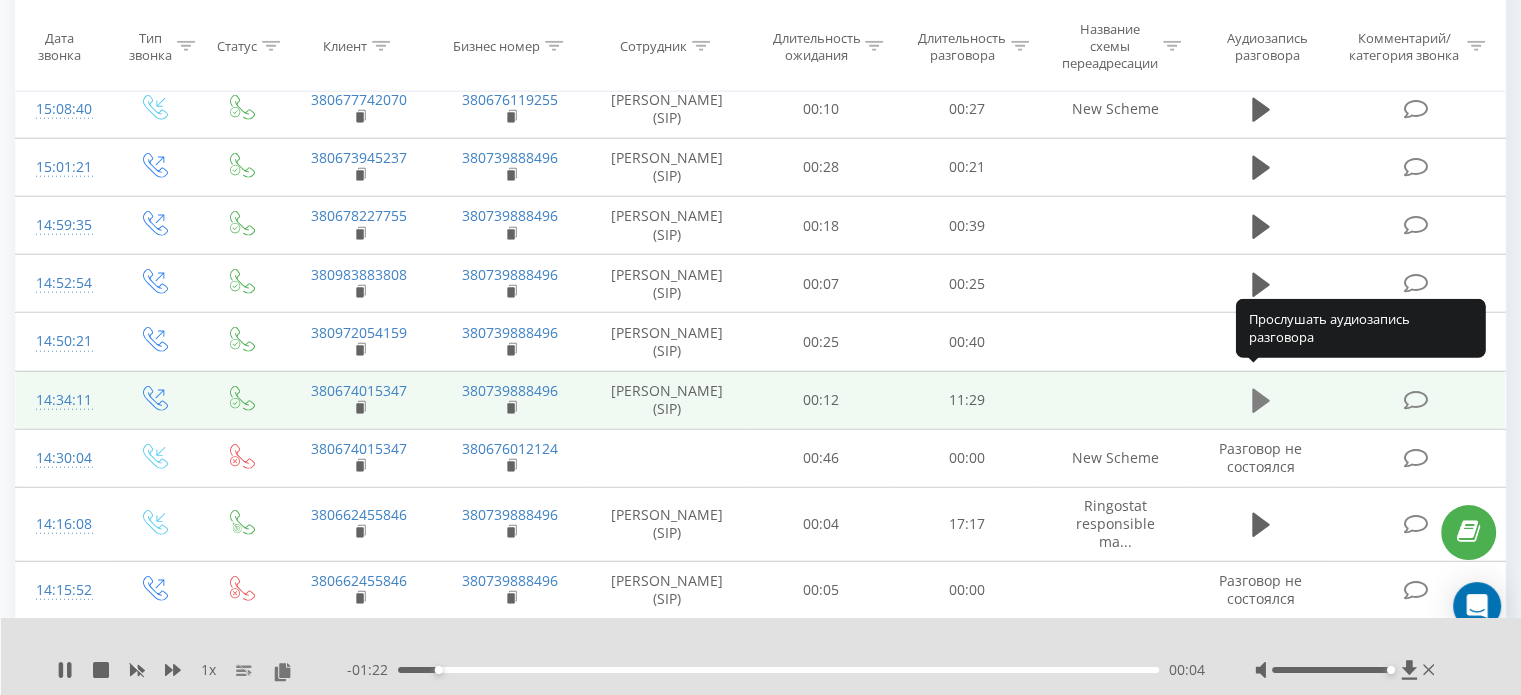 click 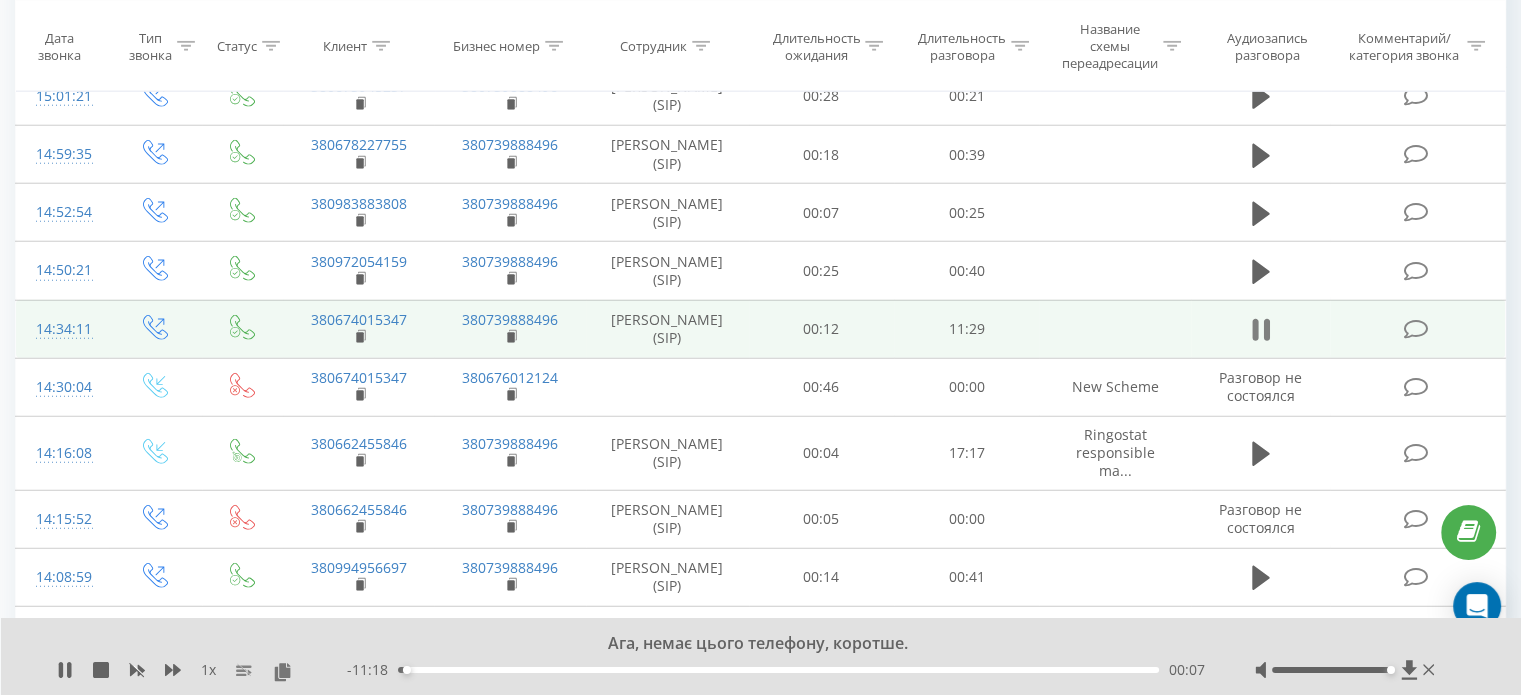 scroll, scrollTop: 5324, scrollLeft: 0, axis: vertical 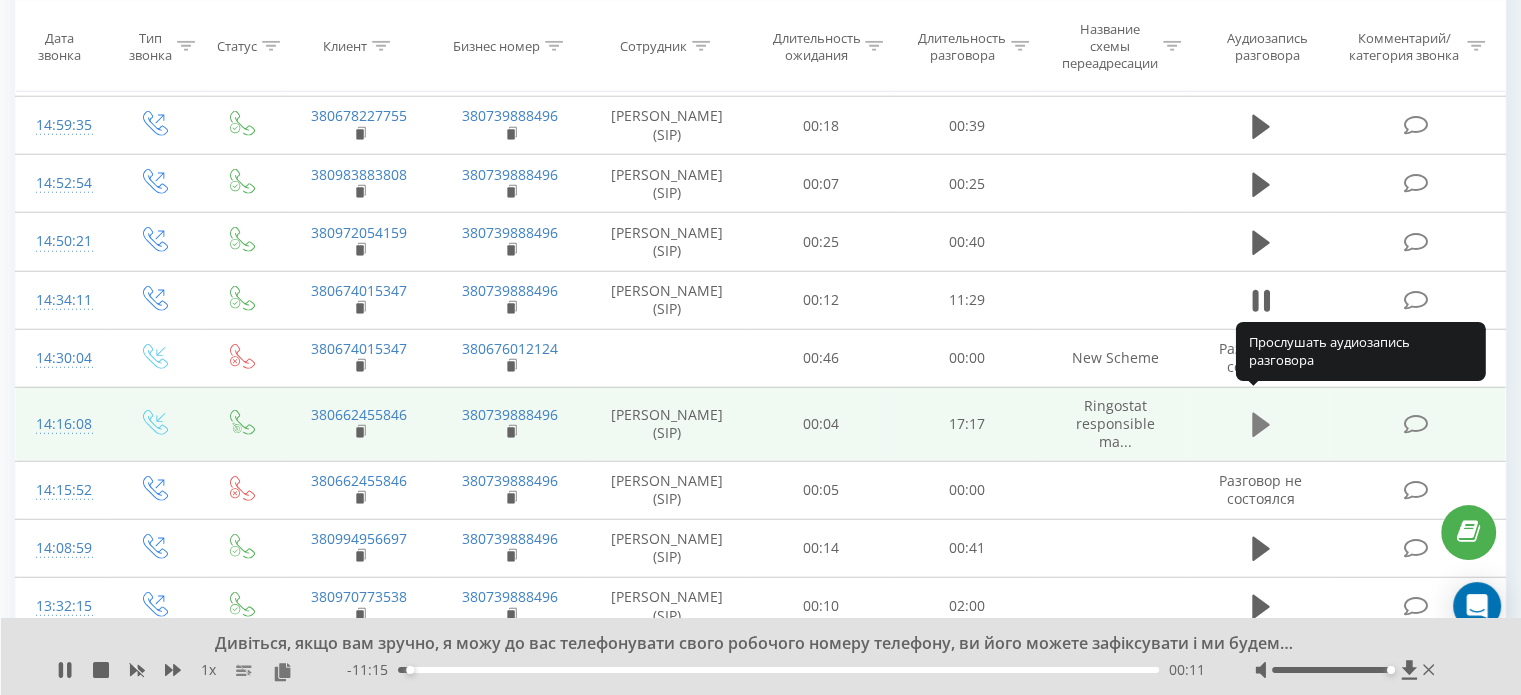 click 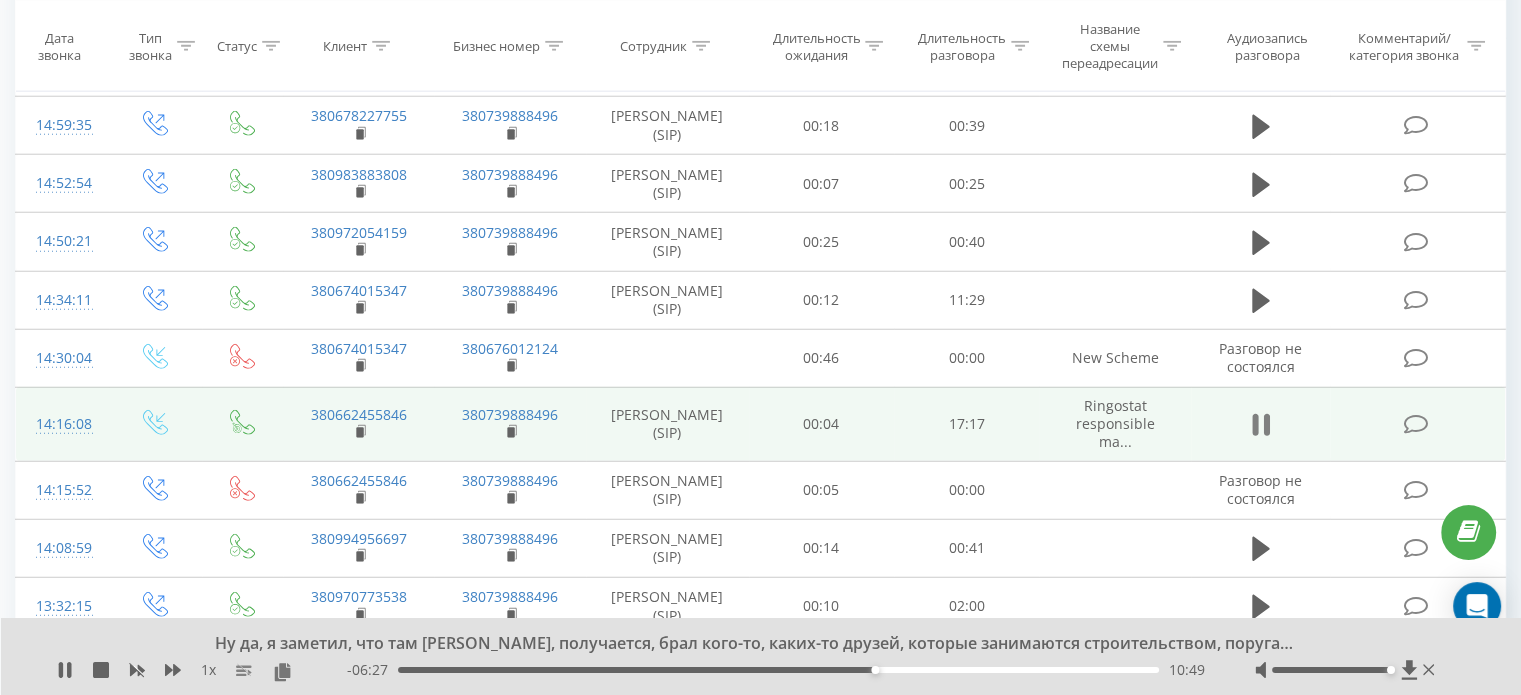 click at bounding box center [1261, 425] 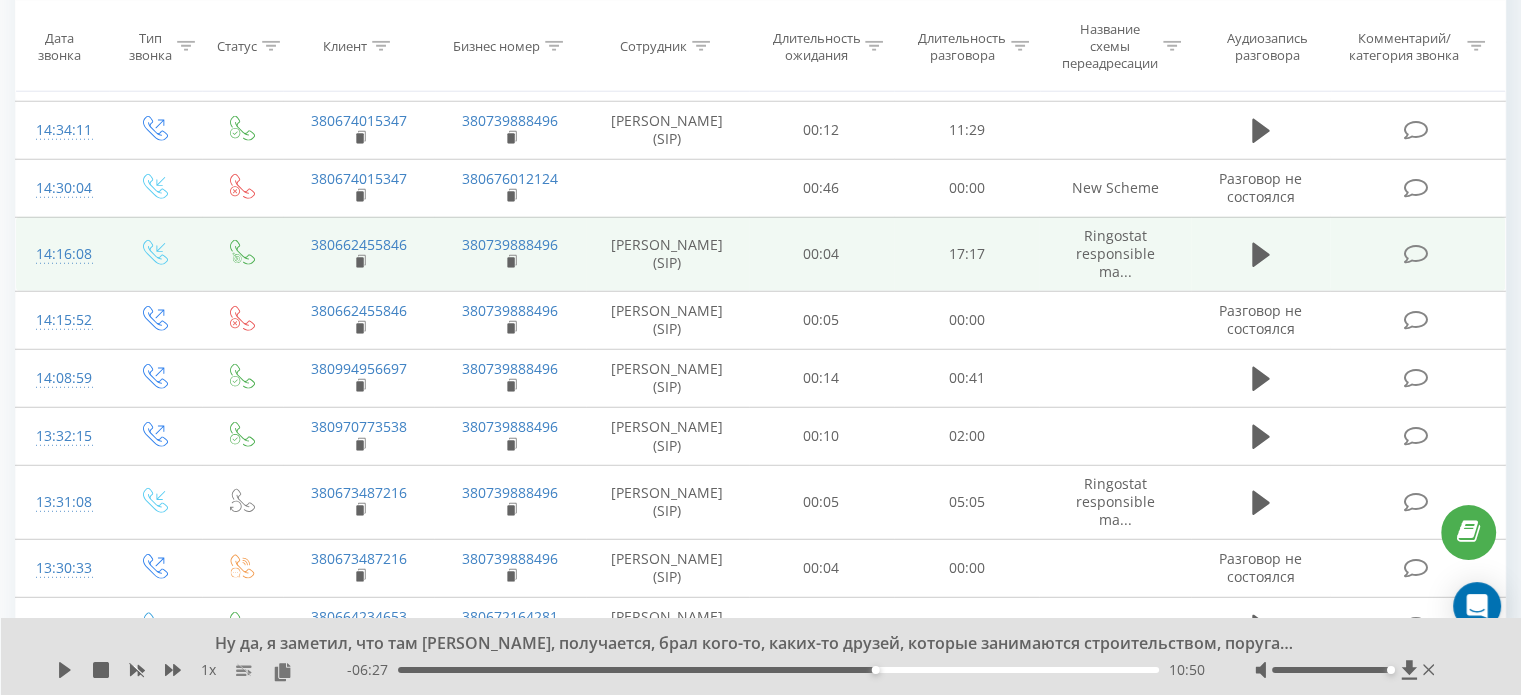 scroll, scrollTop: 5624, scrollLeft: 0, axis: vertical 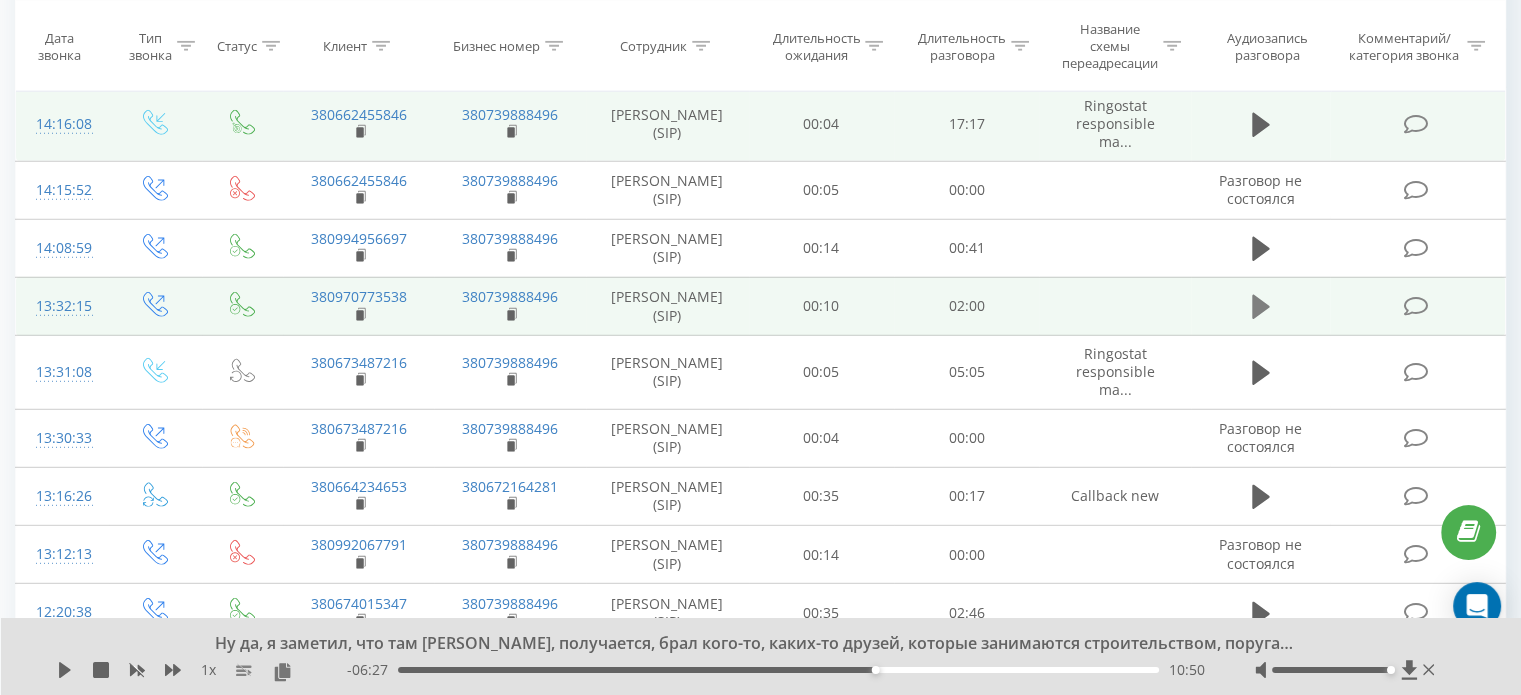 click 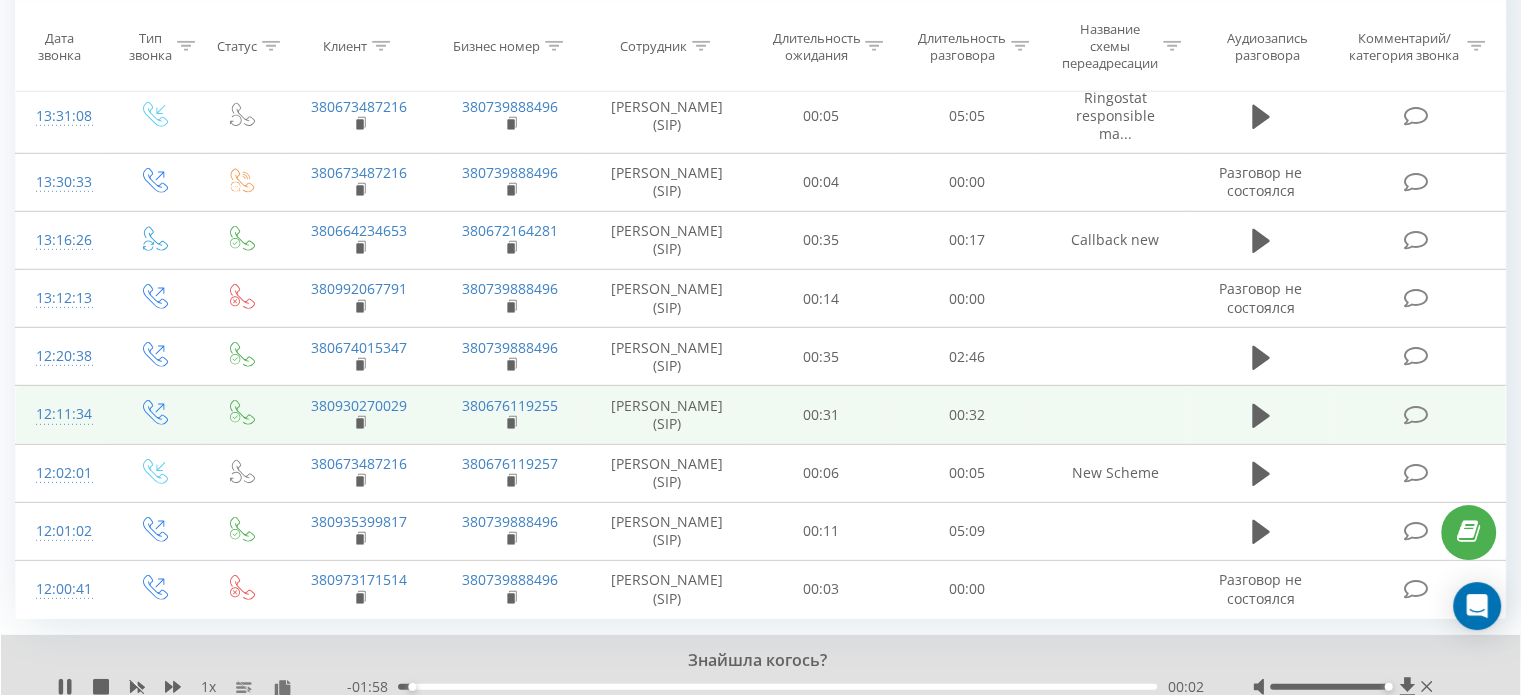 scroll, scrollTop: 5933, scrollLeft: 0, axis: vertical 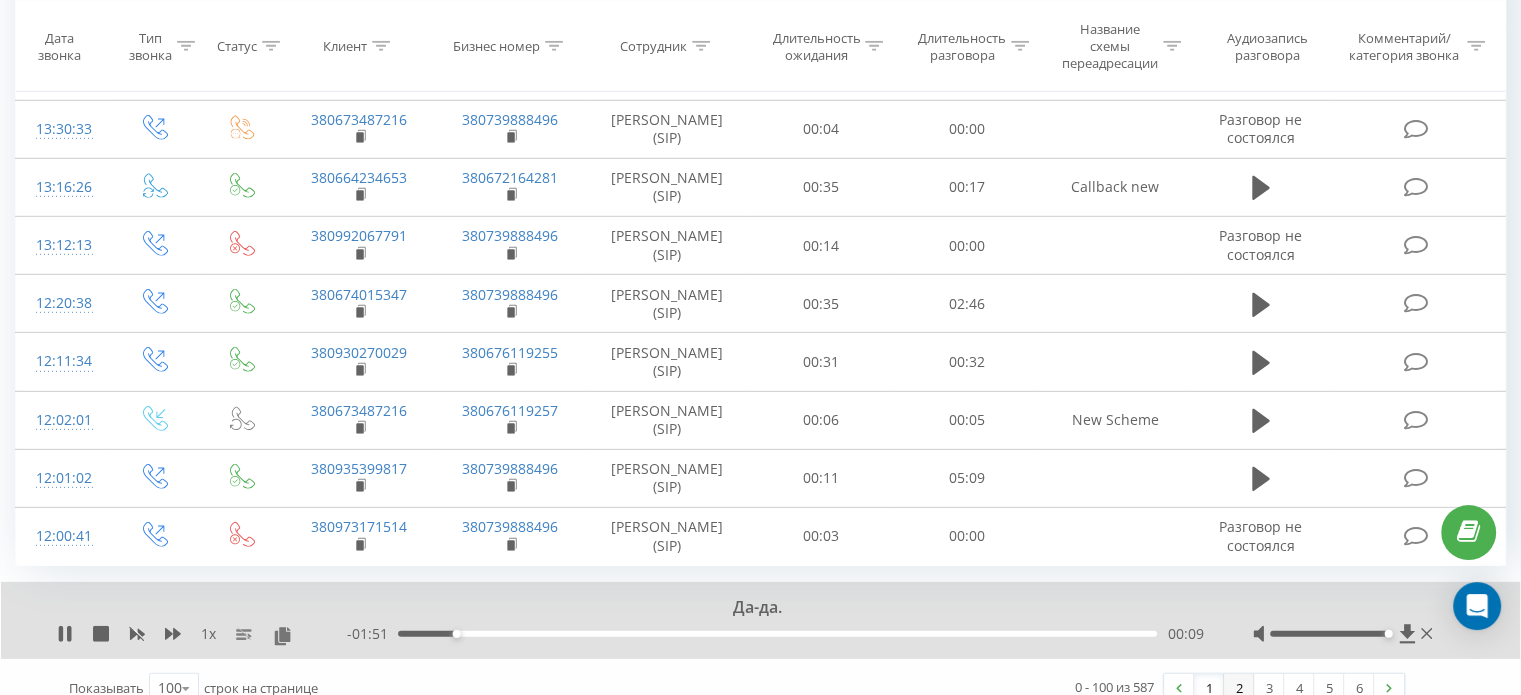 click on "2" at bounding box center [1239, 688] 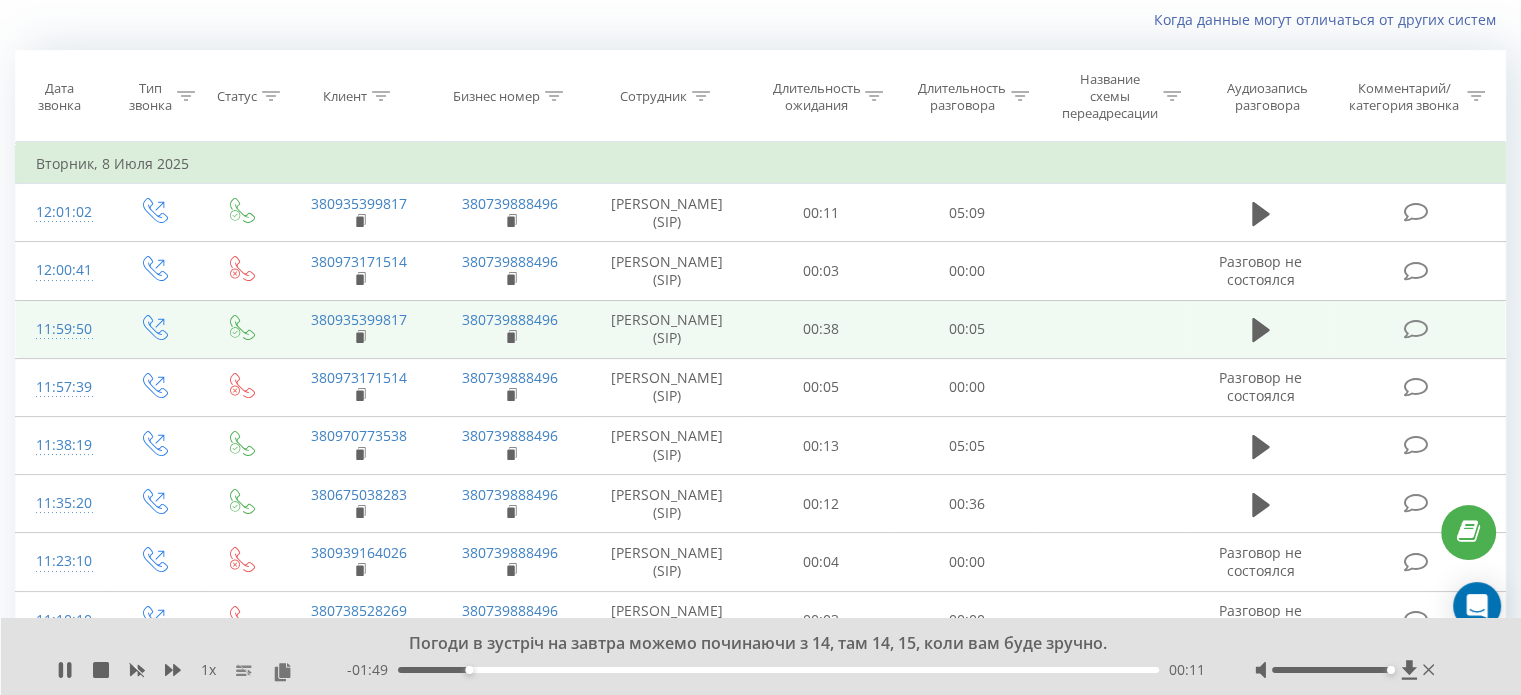 scroll, scrollTop: 332, scrollLeft: 0, axis: vertical 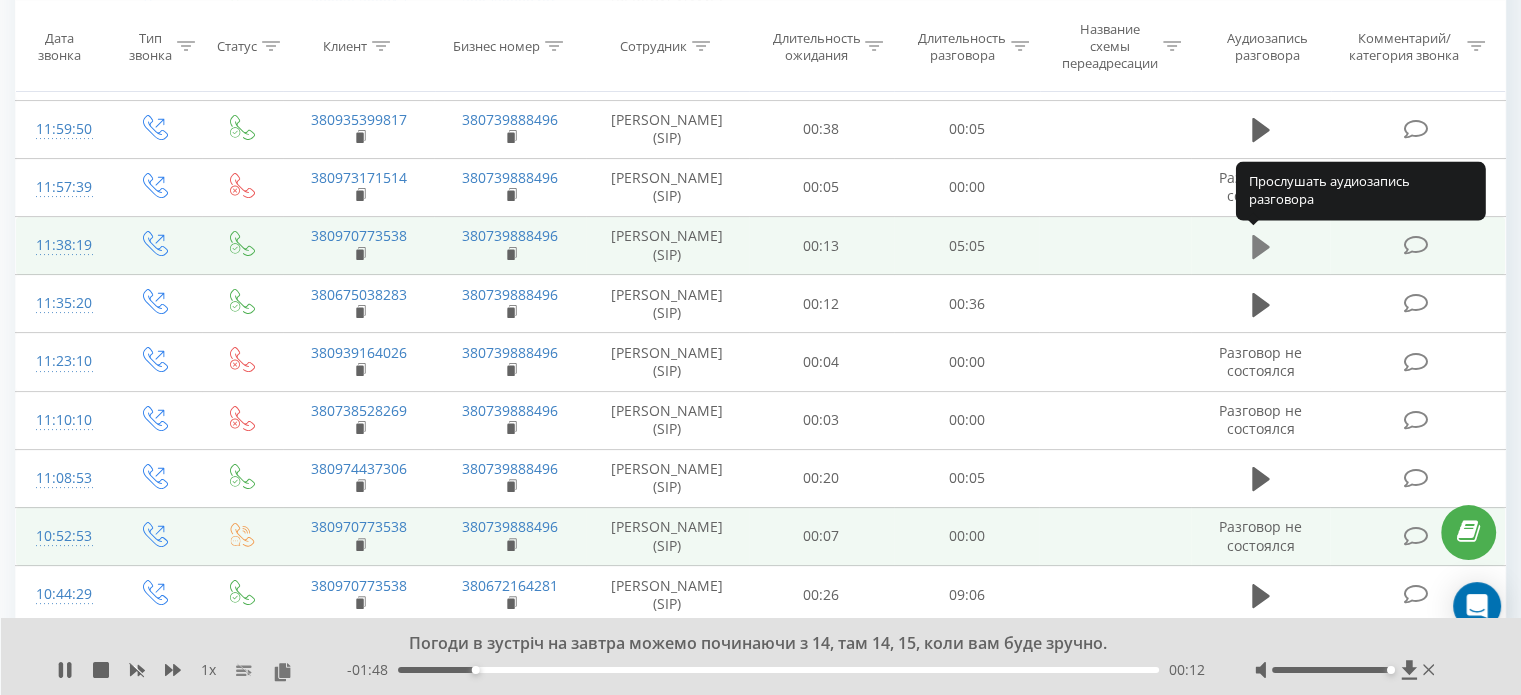 click 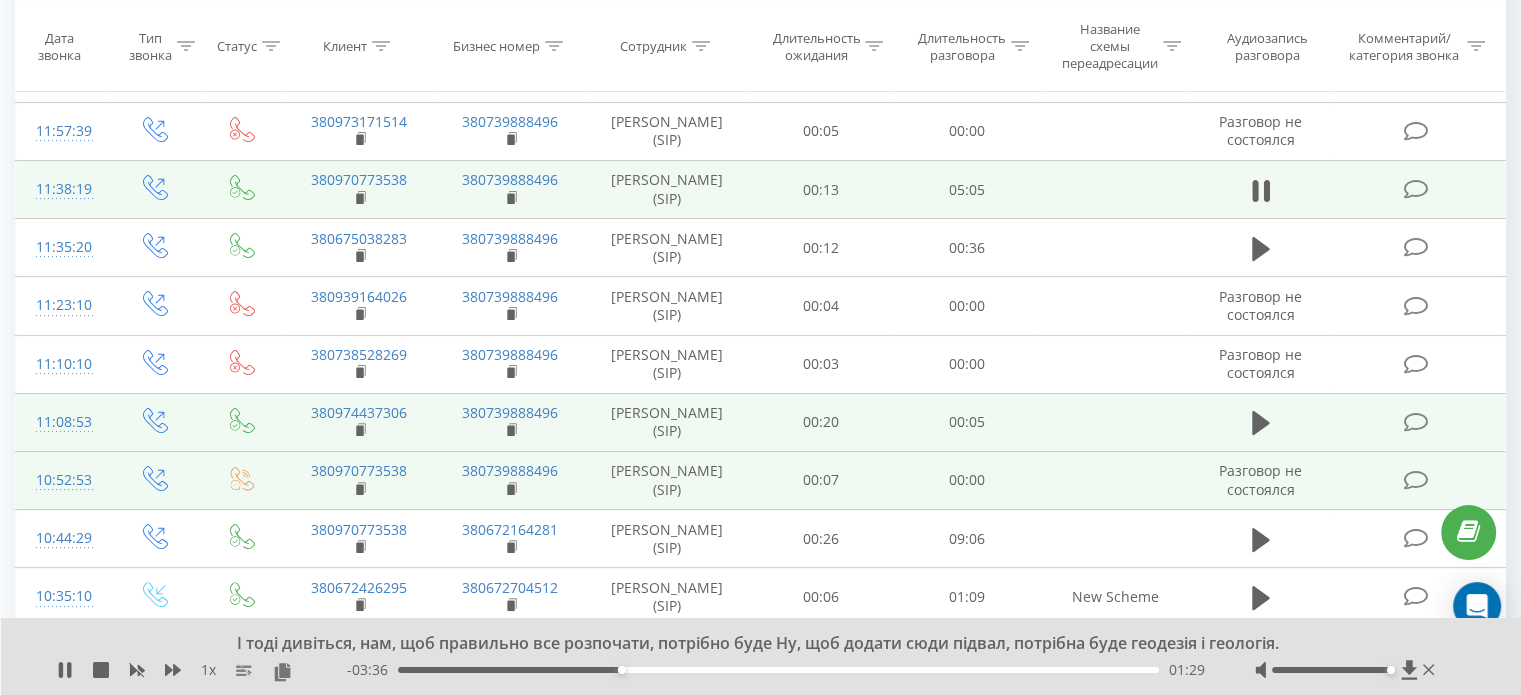 scroll, scrollTop: 532, scrollLeft: 0, axis: vertical 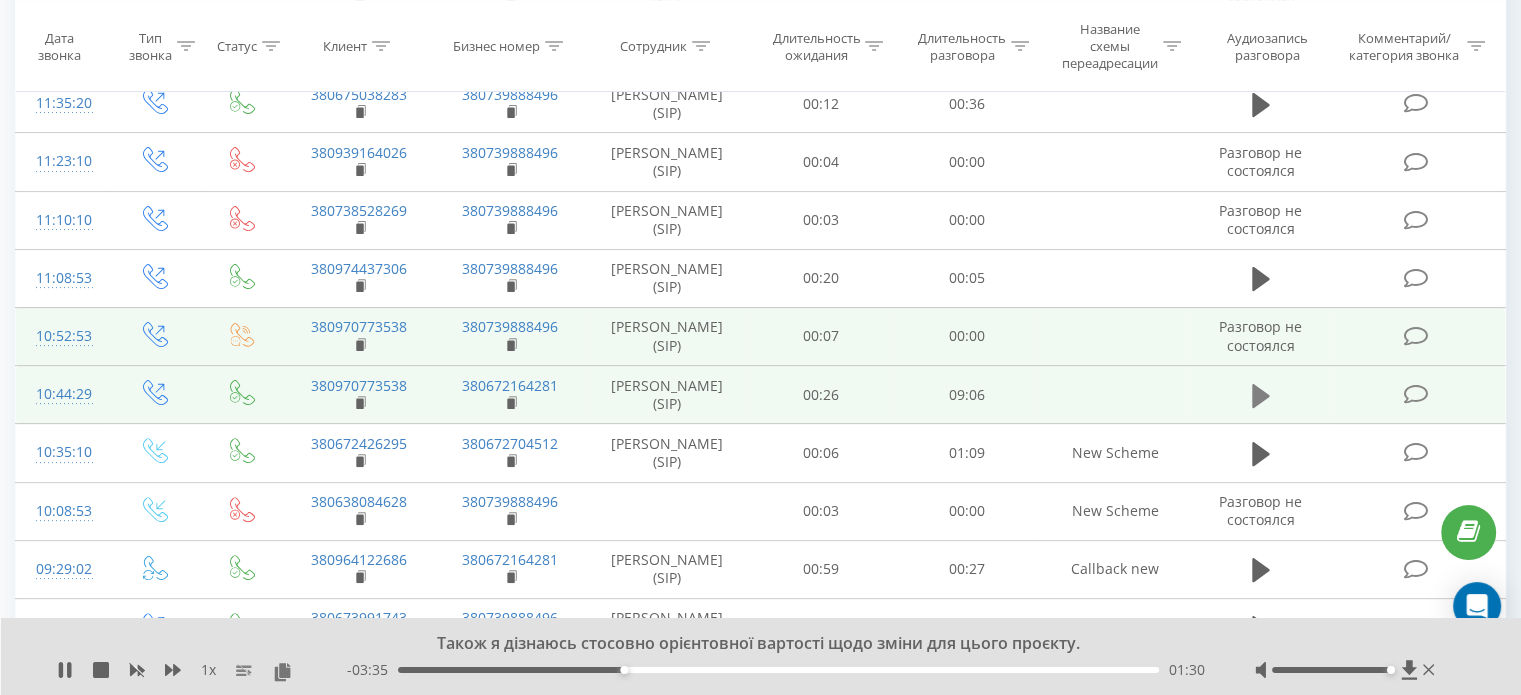click 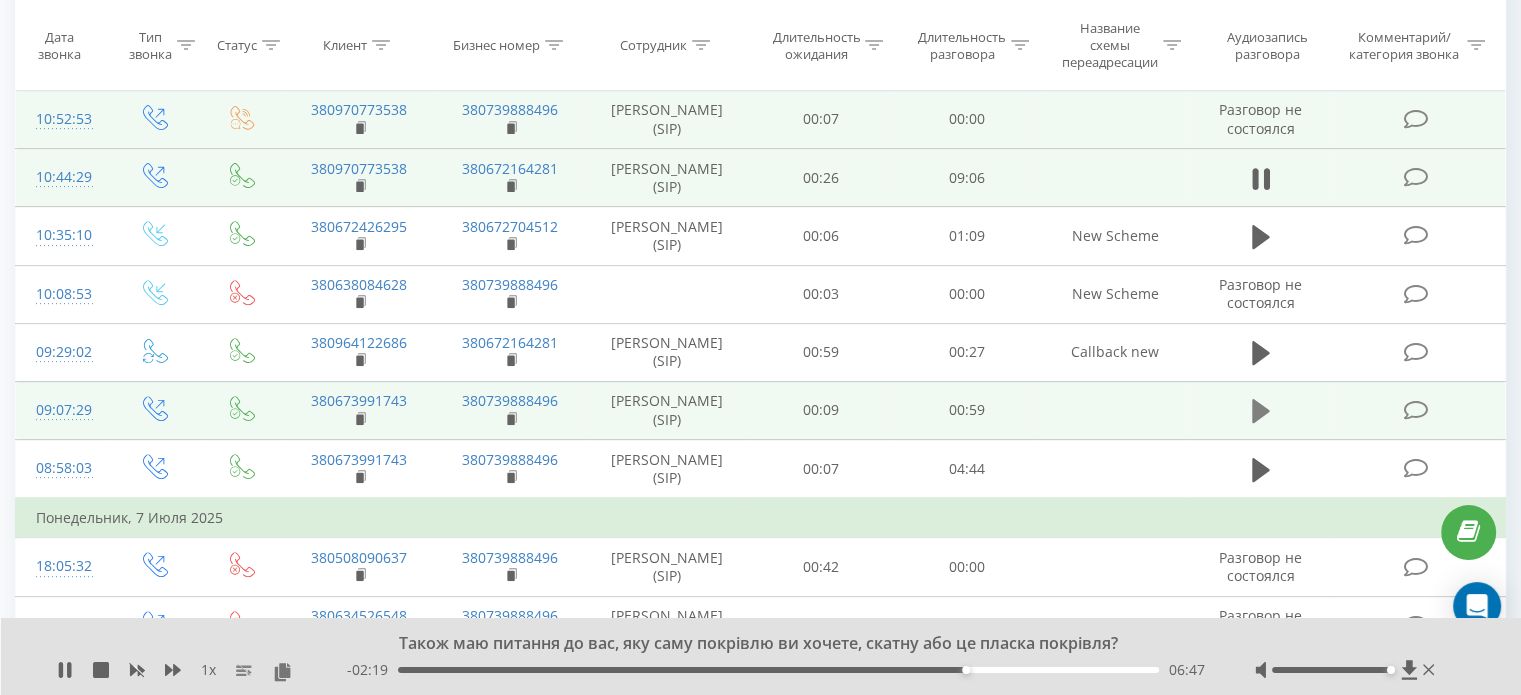 scroll, scrollTop: 832, scrollLeft: 0, axis: vertical 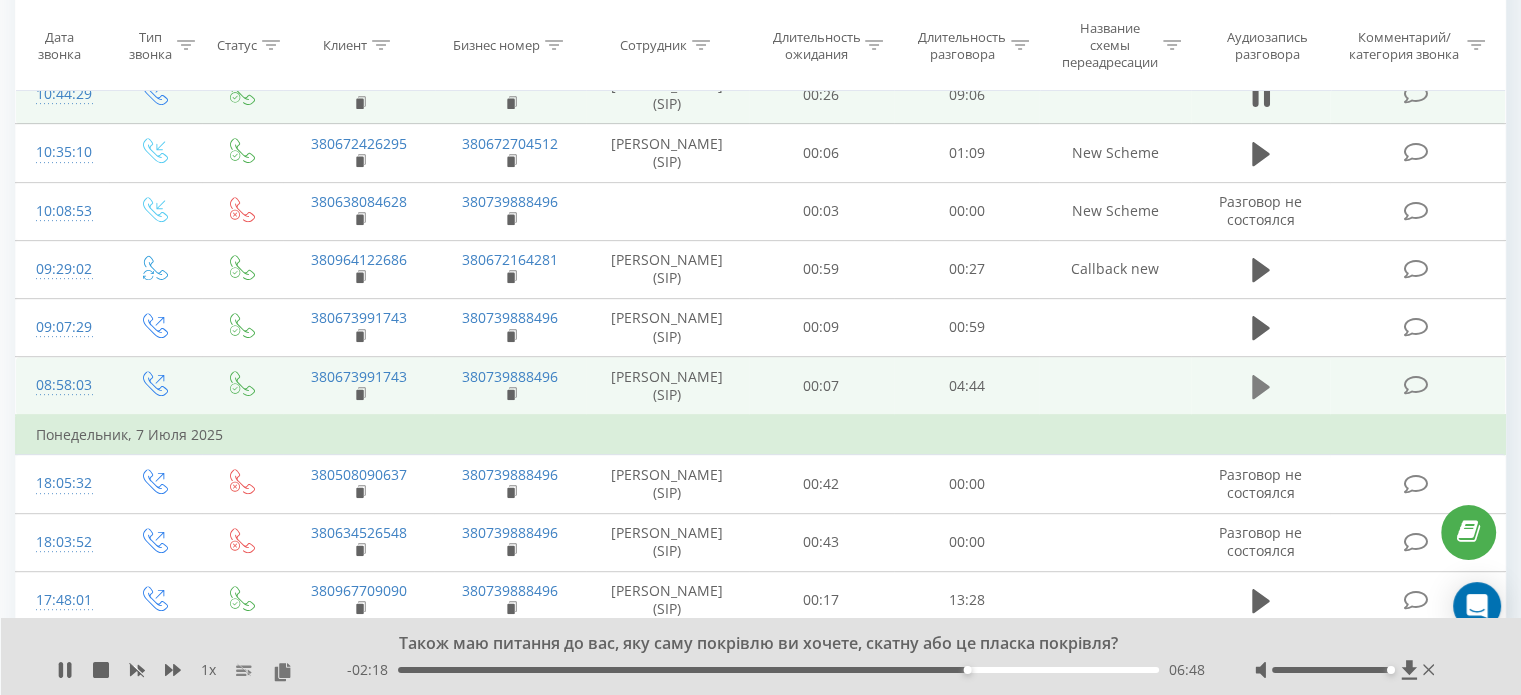 click 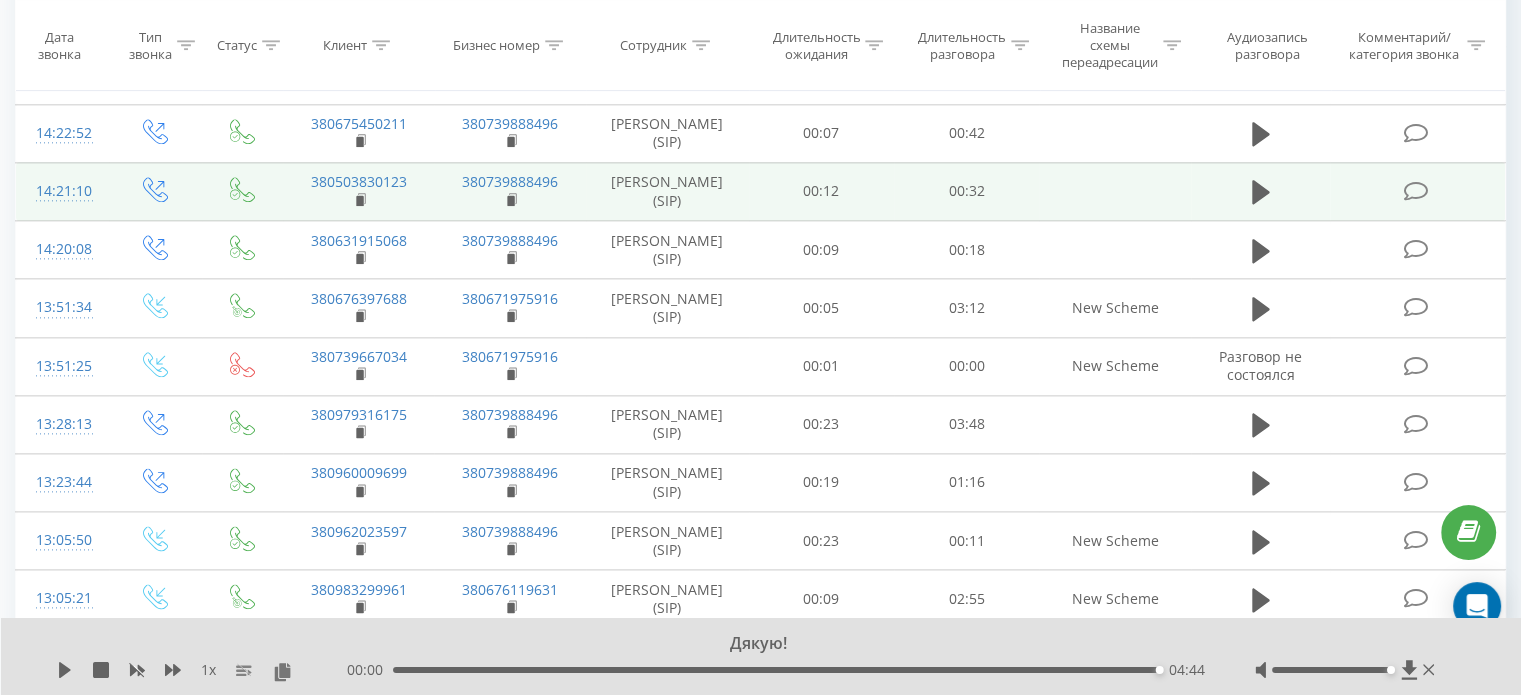 scroll, scrollTop: 2432, scrollLeft: 0, axis: vertical 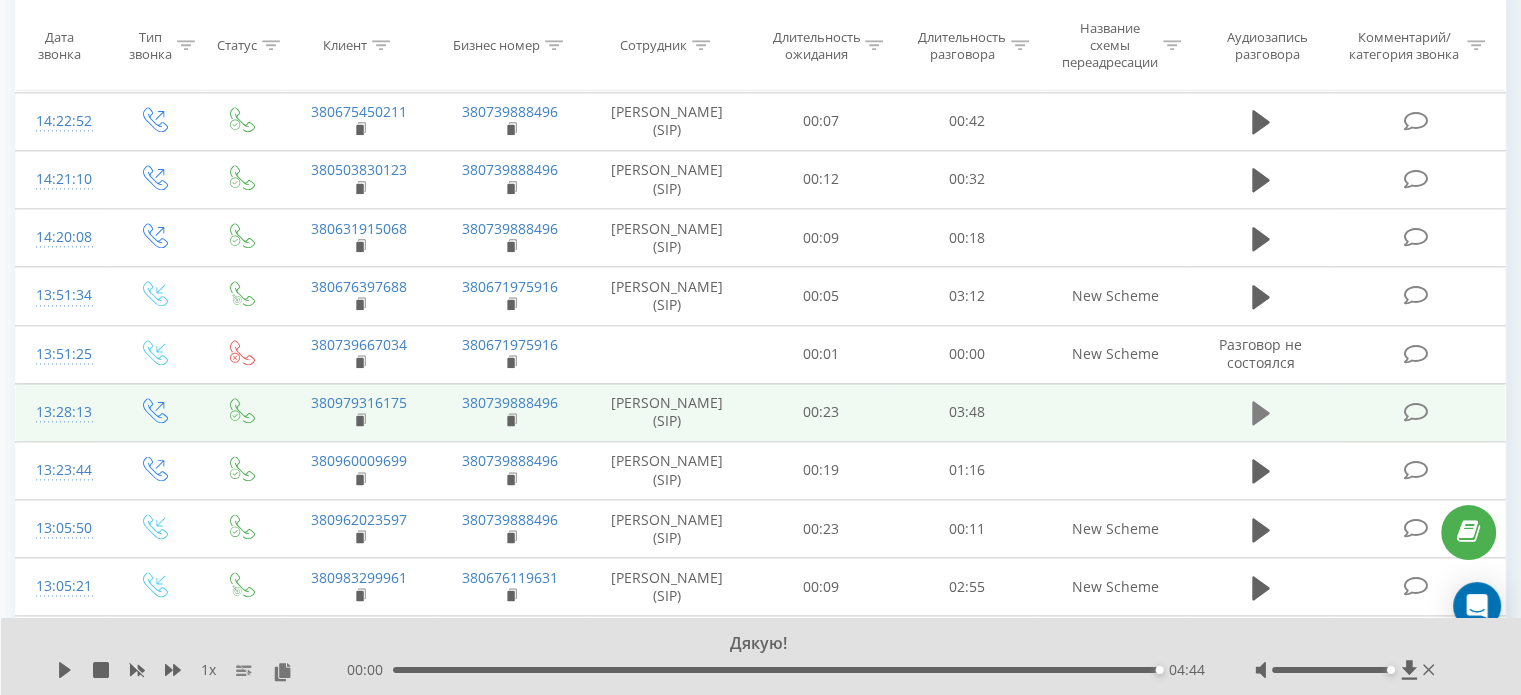 click 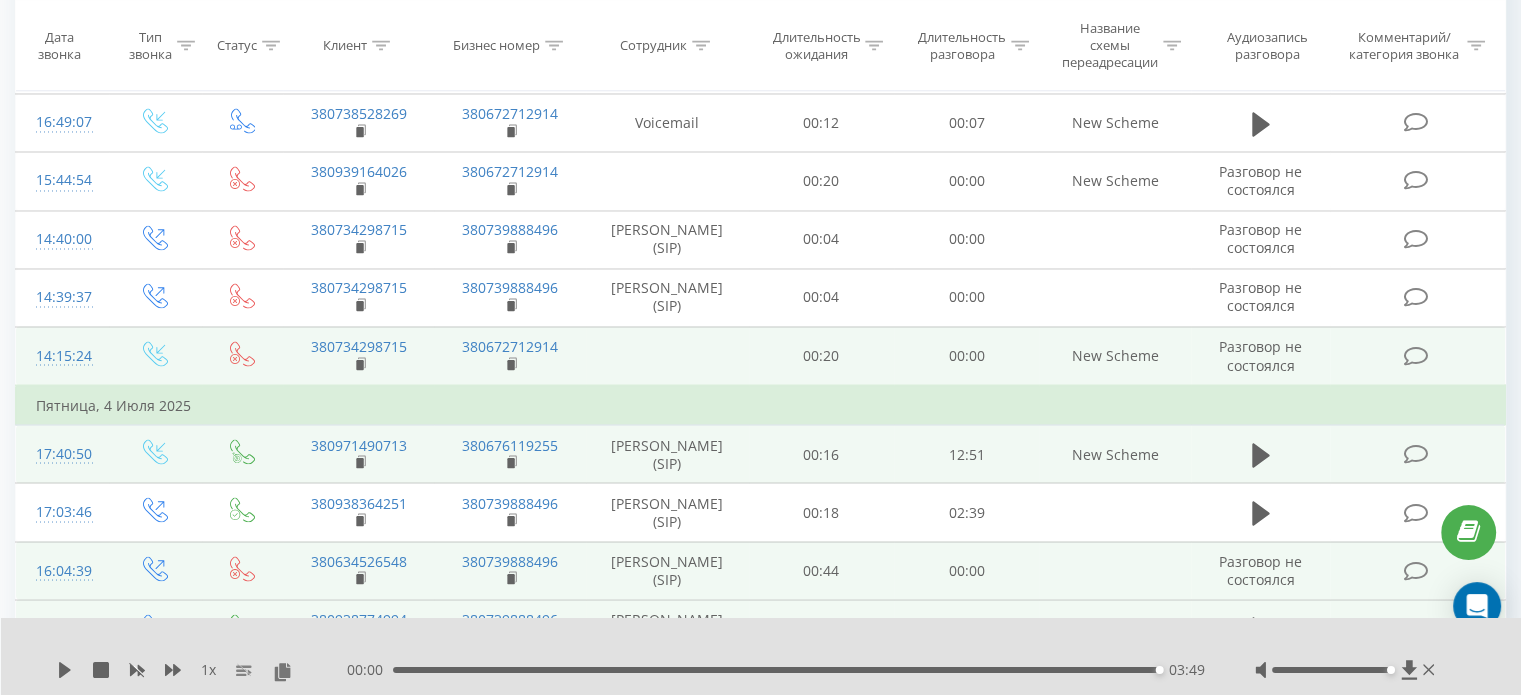 scroll, scrollTop: 3532, scrollLeft: 0, axis: vertical 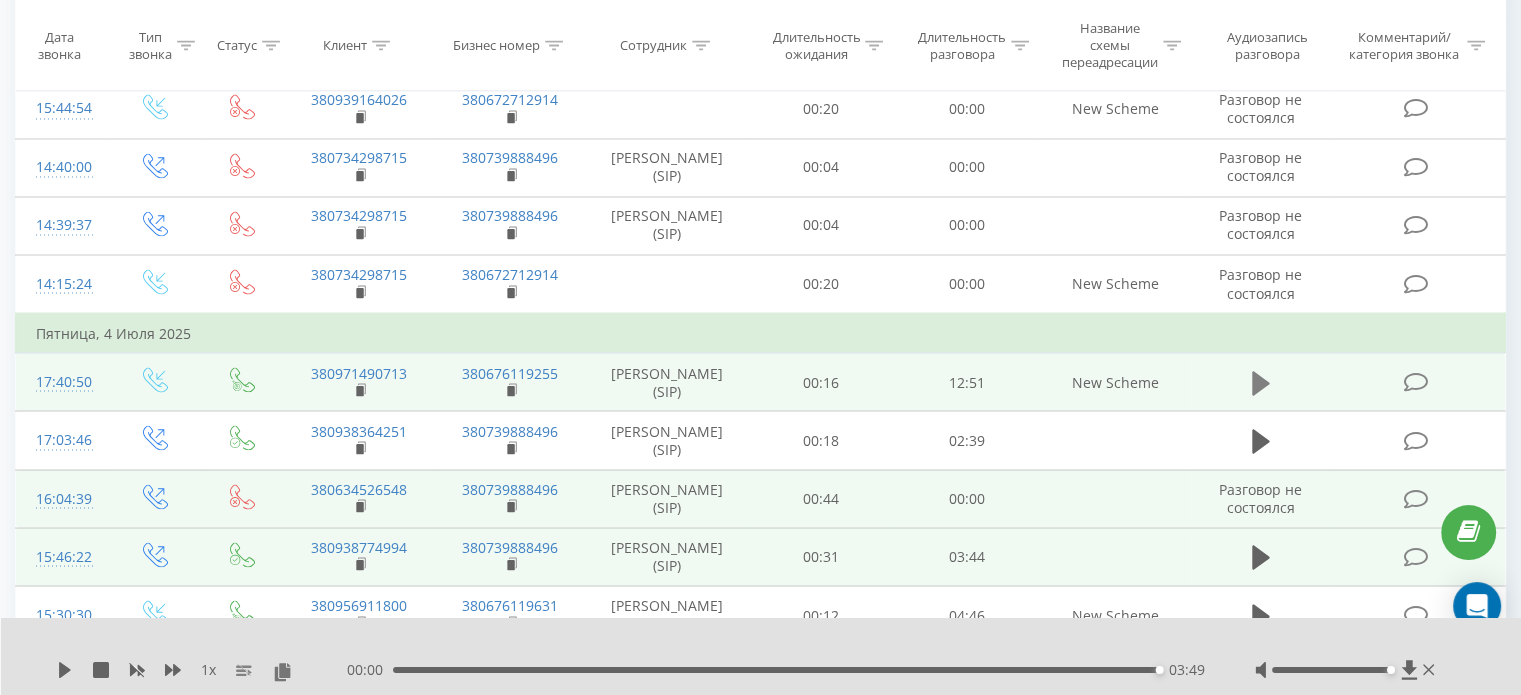 click 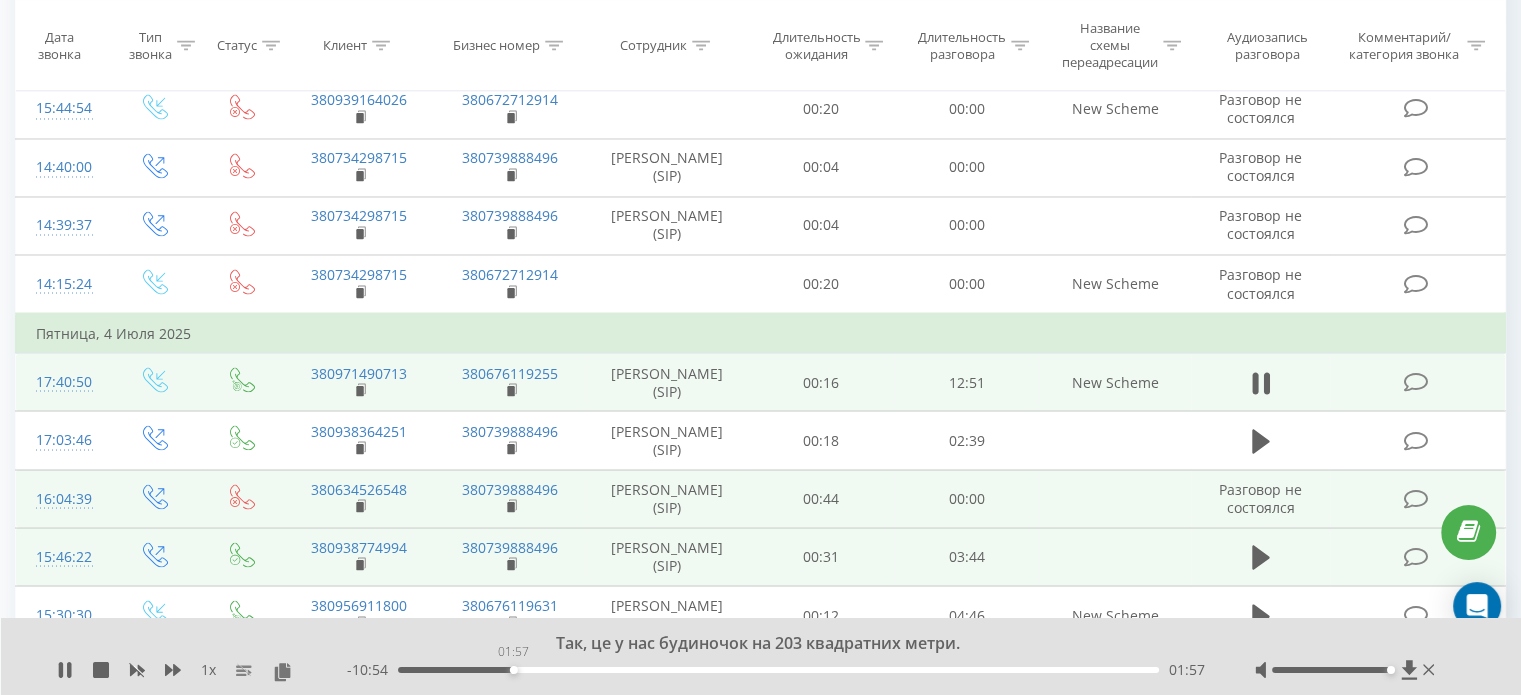 click on "01:57" at bounding box center [778, 670] 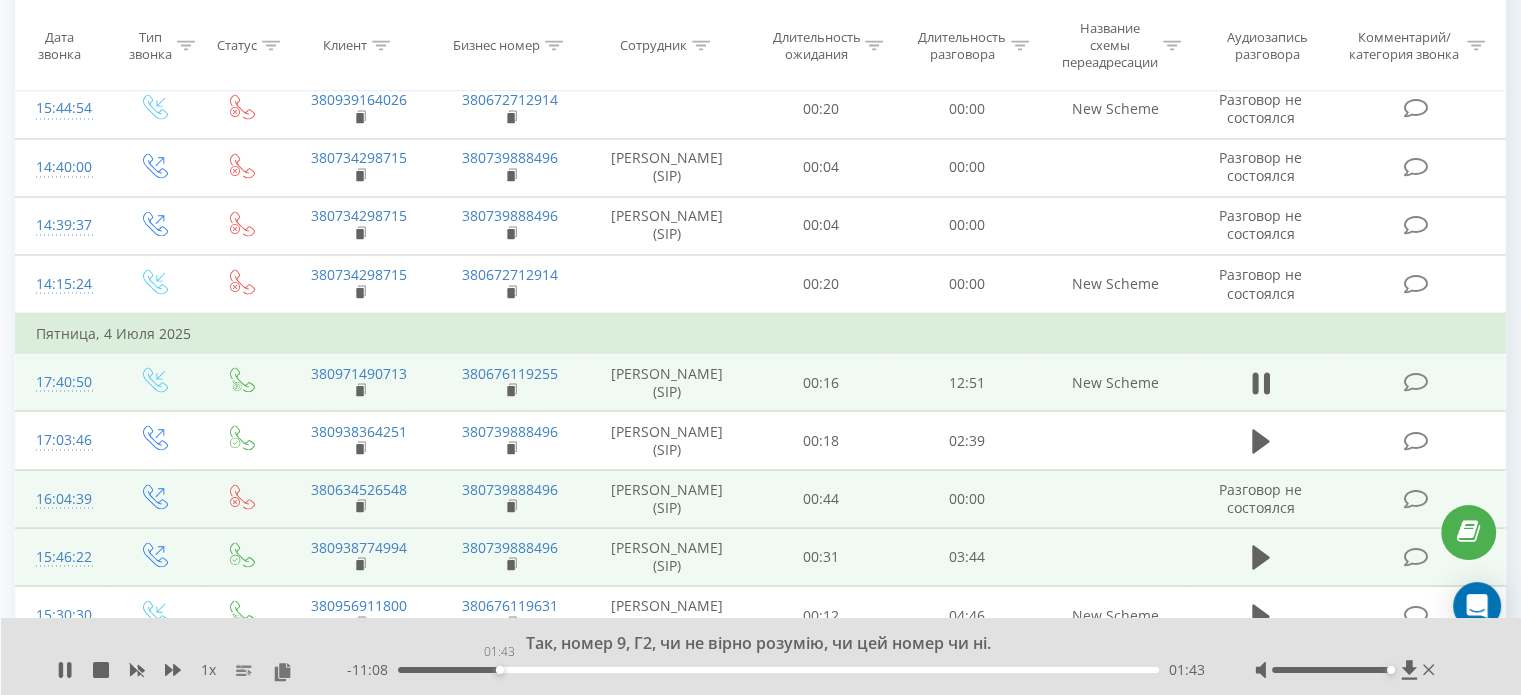 click on "01:43" at bounding box center [778, 670] 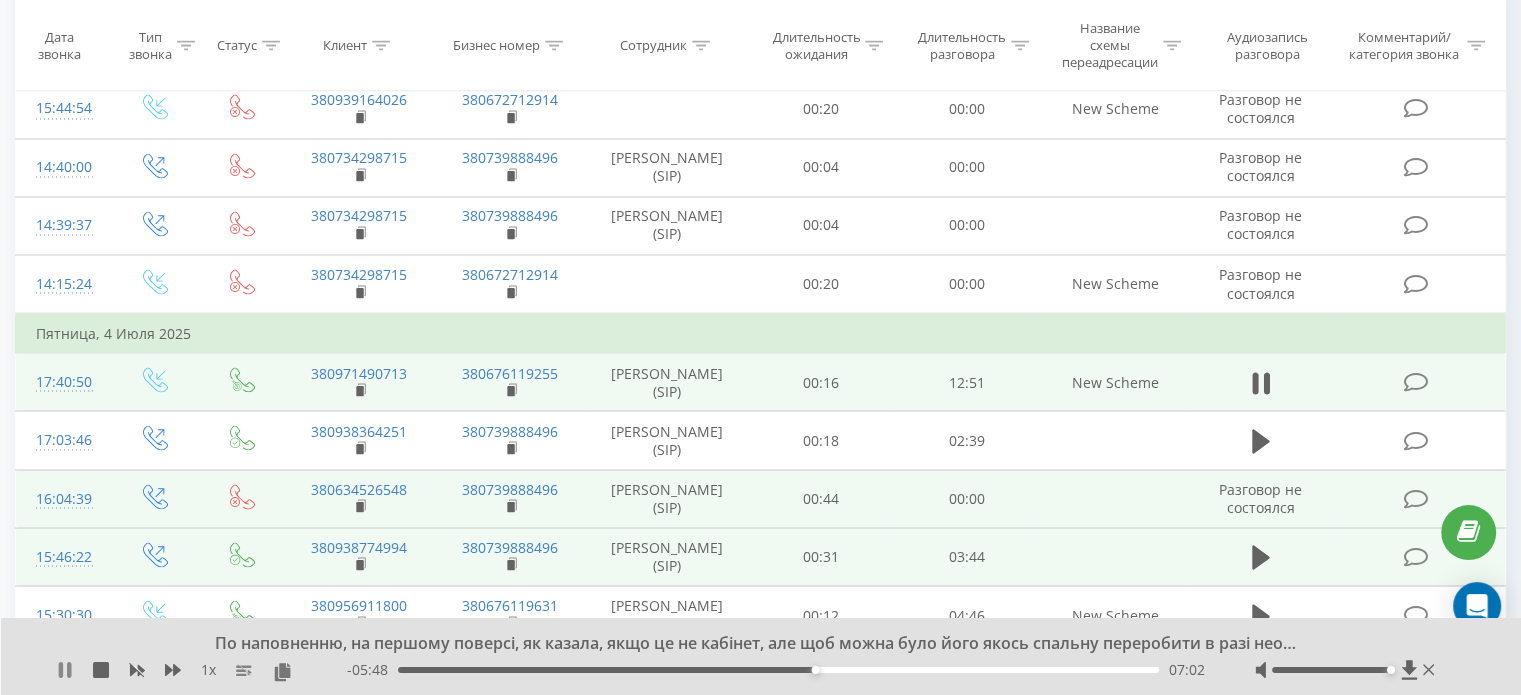 click 